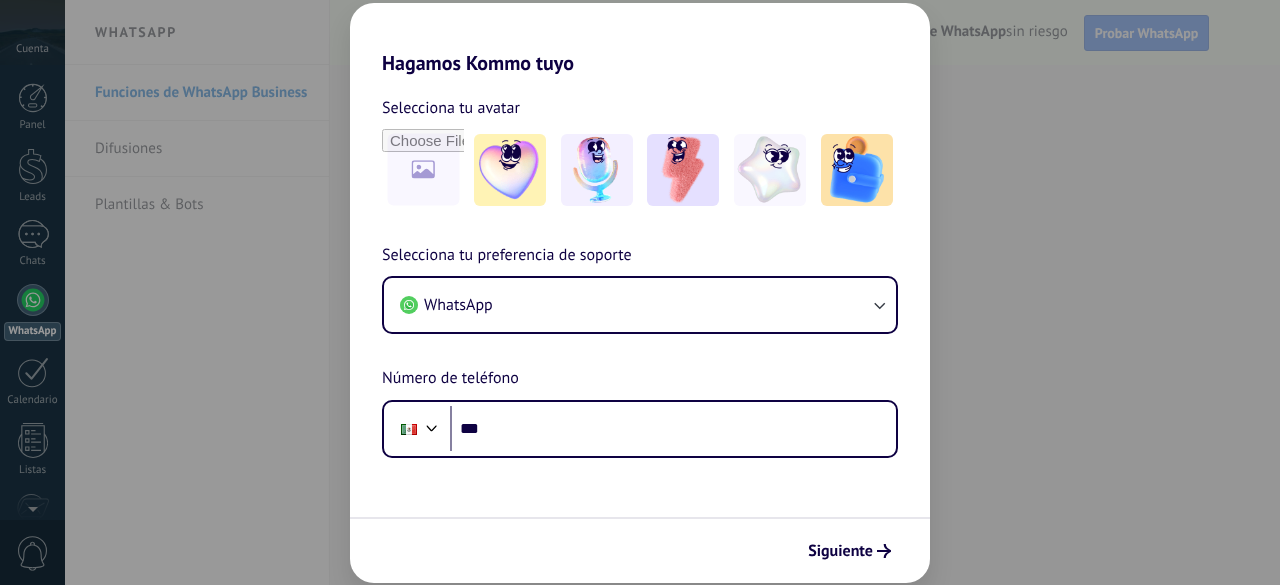 scroll, scrollTop: 0, scrollLeft: 0, axis: both 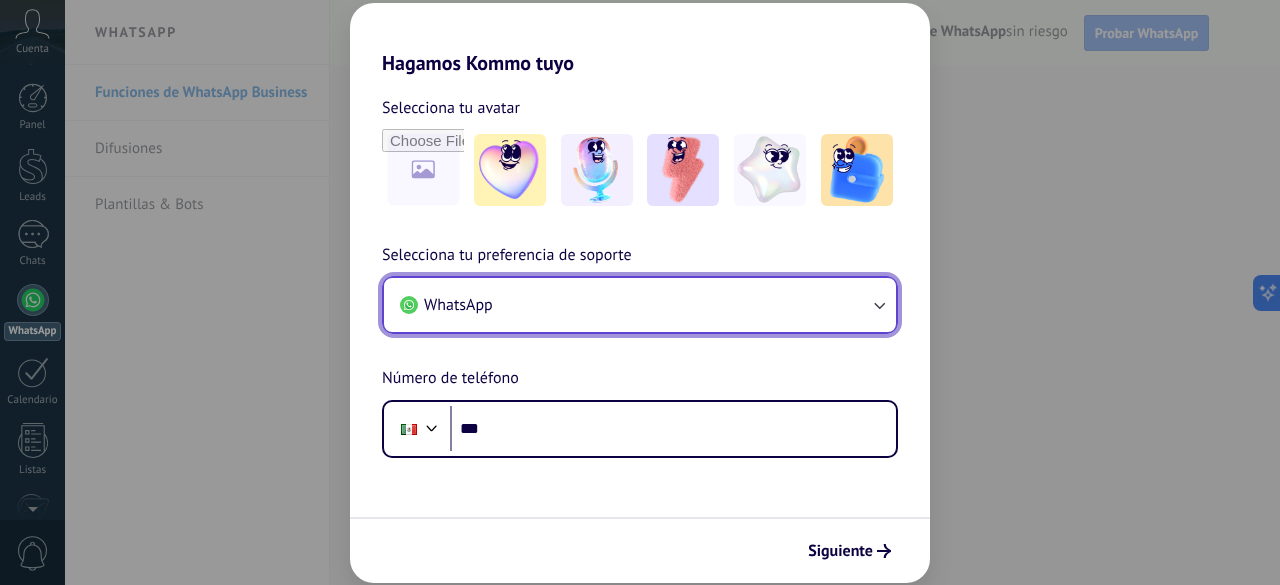 click on "WhatsApp" at bounding box center [640, 305] 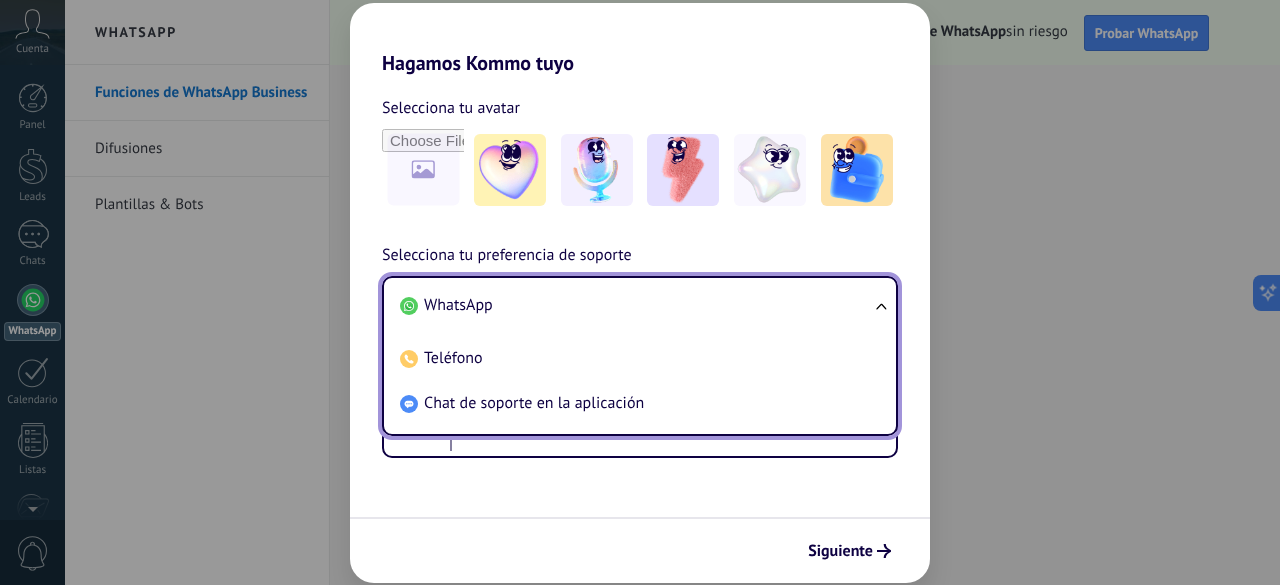 click on "WhatsApp" at bounding box center [636, 305] 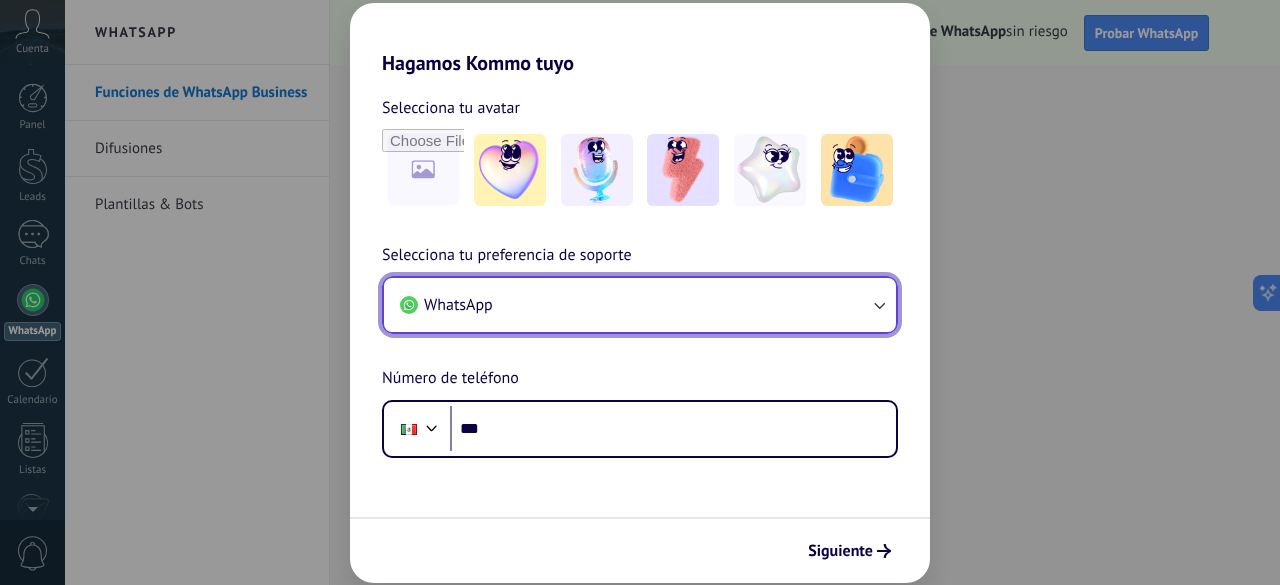 scroll, scrollTop: 0, scrollLeft: 0, axis: both 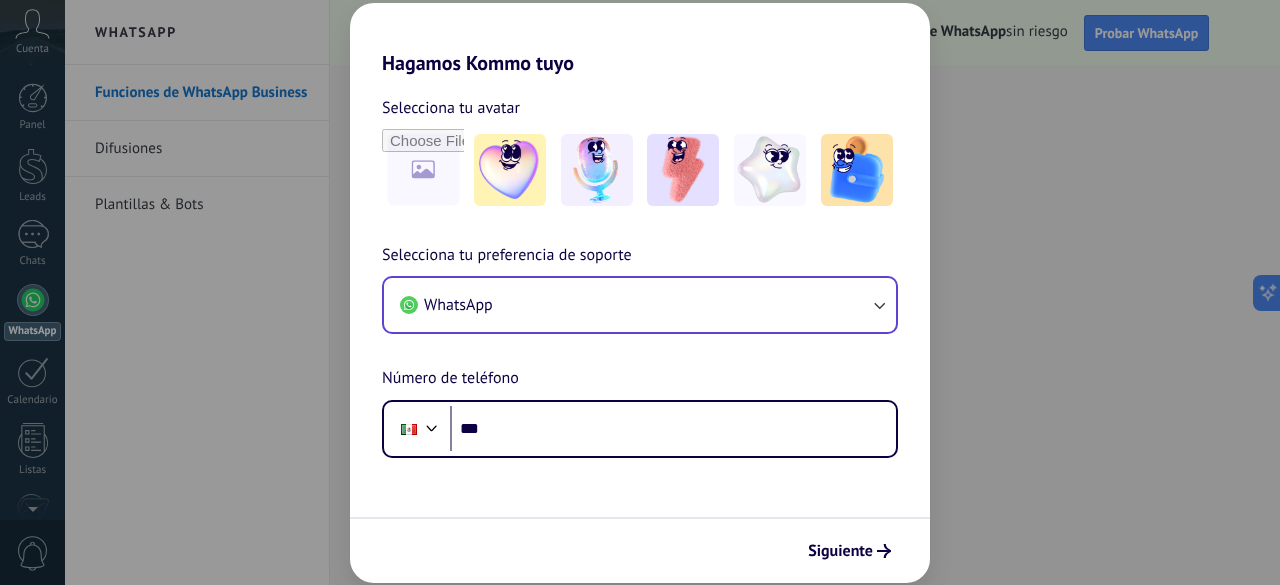 click on "Siguiente" at bounding box center [640, 550] 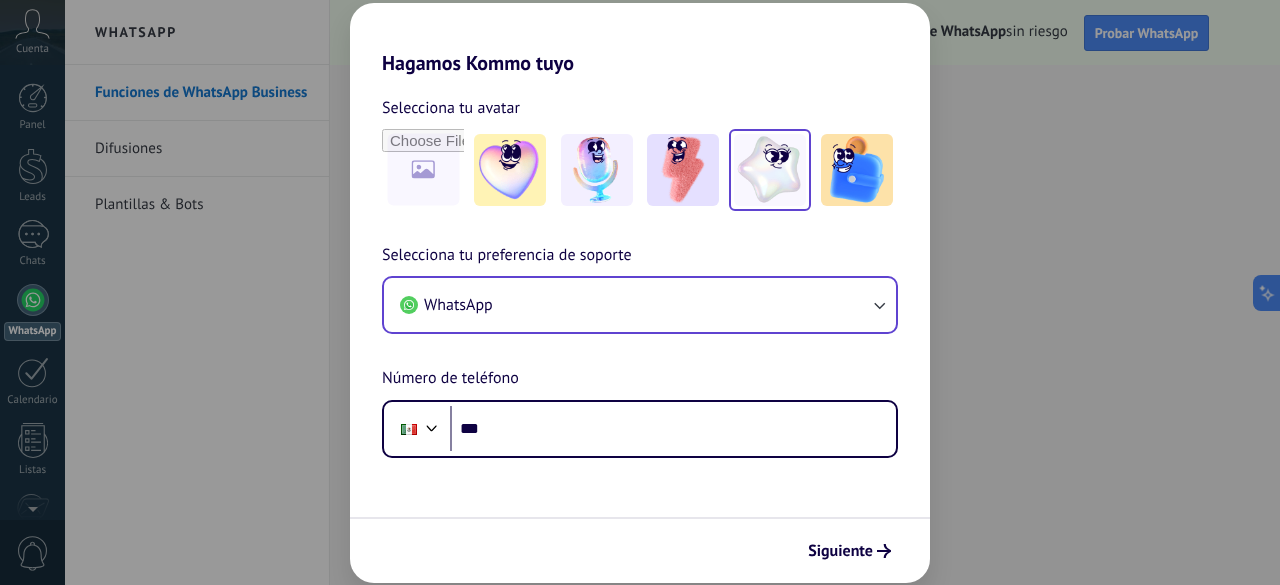 click at bounding box center (770, 170) 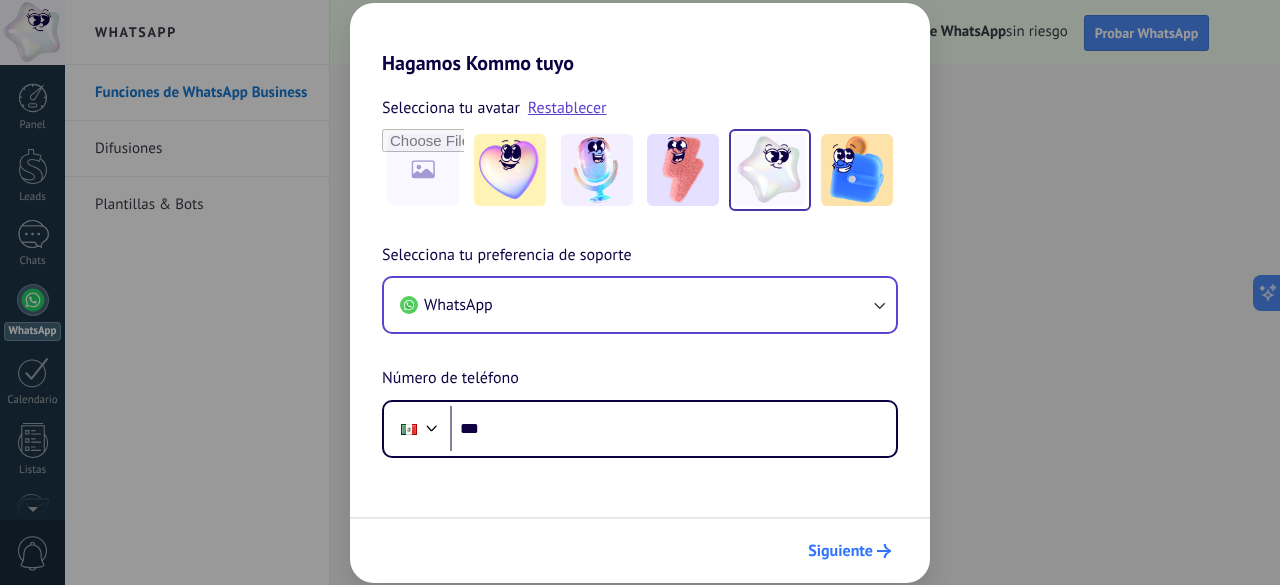 click on "Siguiente" at bounding box center [840, 551] 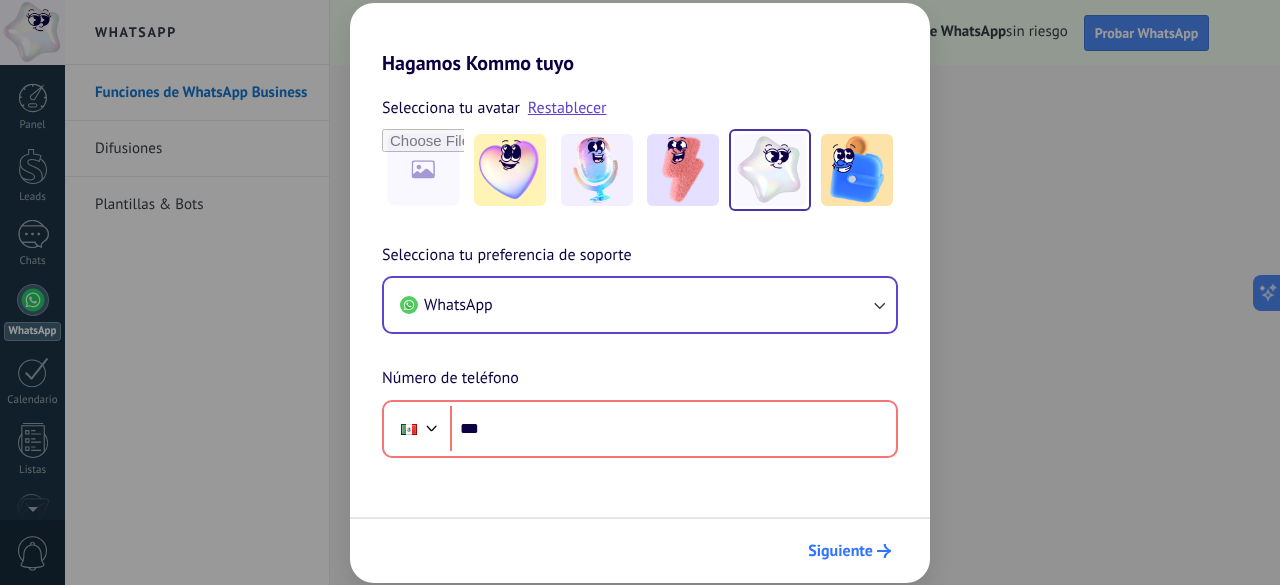 click on "Siguiente" at bounding box center [840, 551] 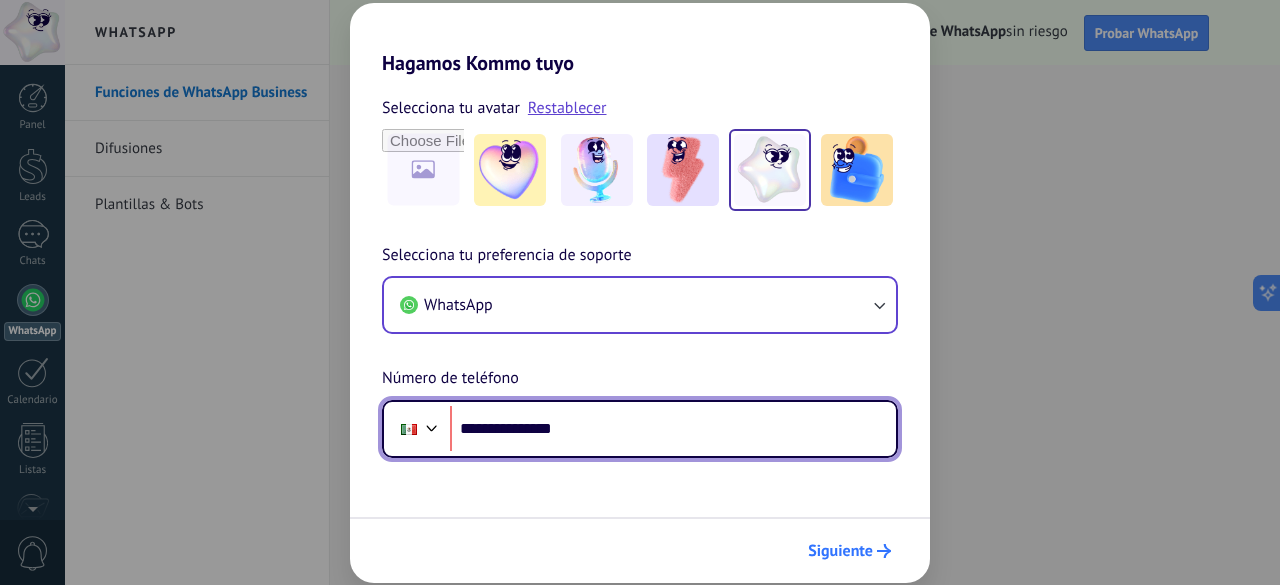 type on "**********" 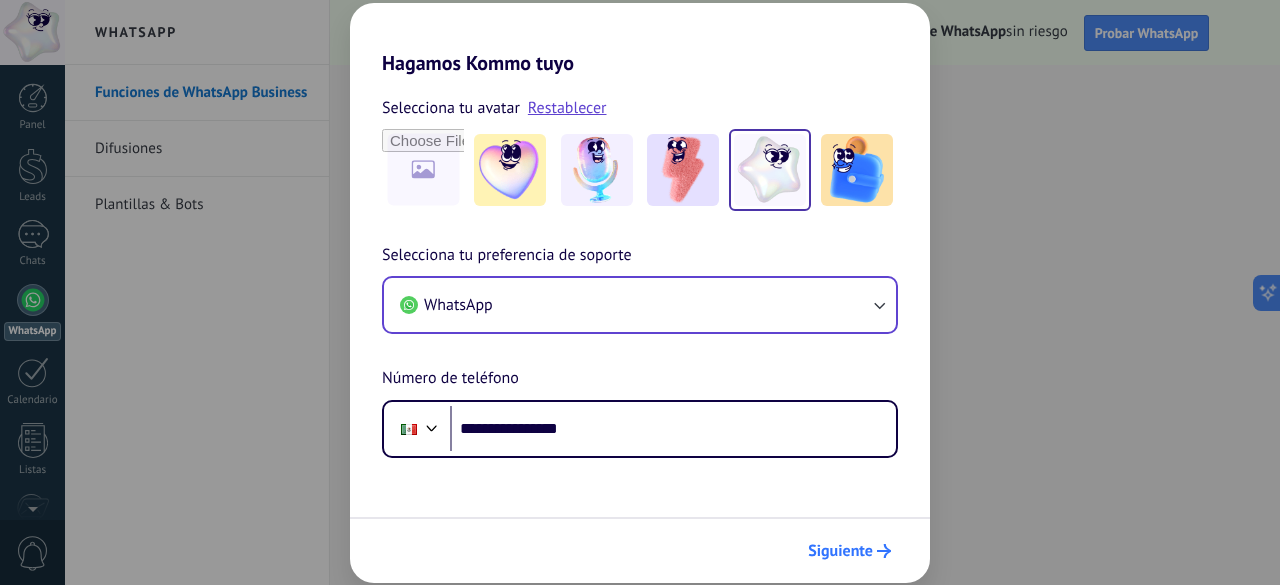 click on "Siguiente" at bounding box center (849, 551) 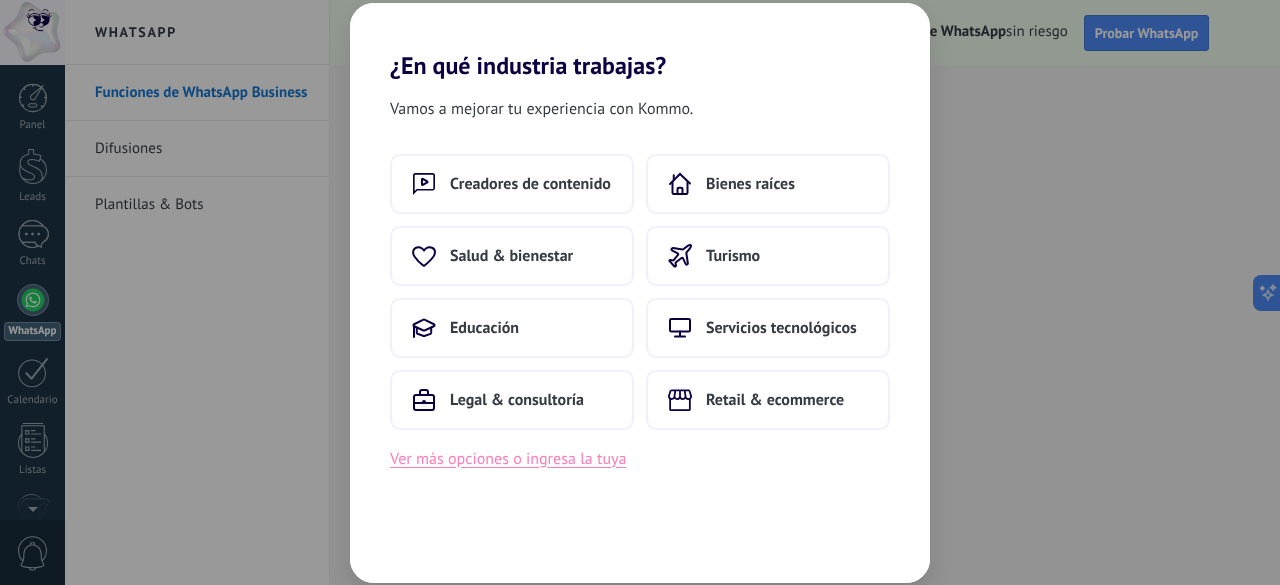 click on "Ver más opciones o ingresa la tuya" at bounding box center (508, 459) 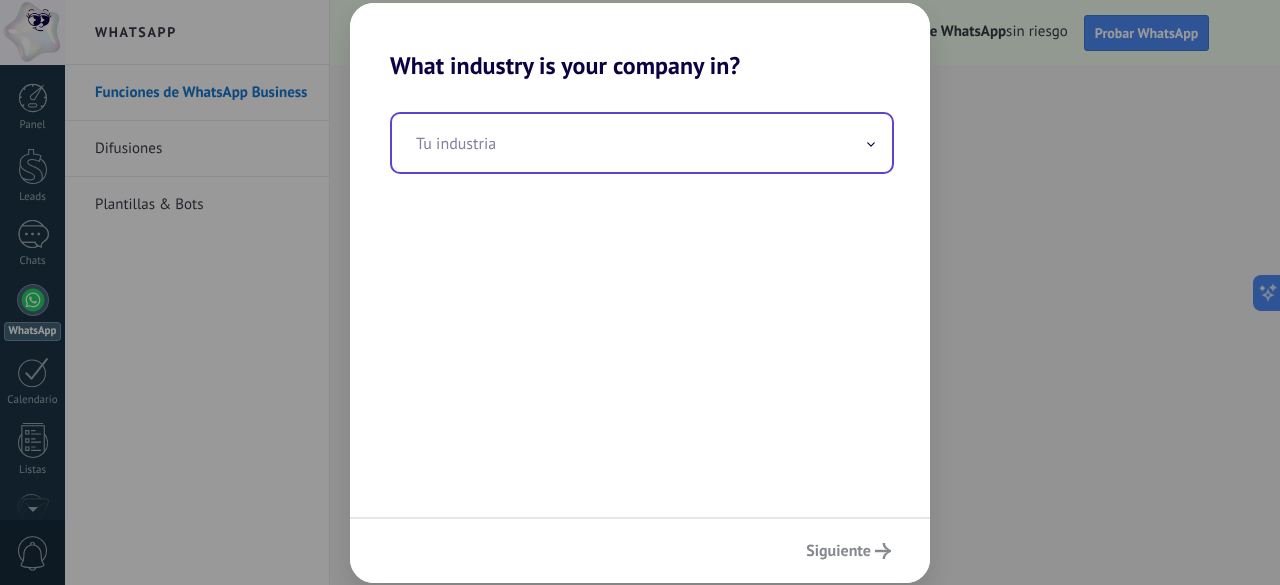 click at bounding box center [642, 143] 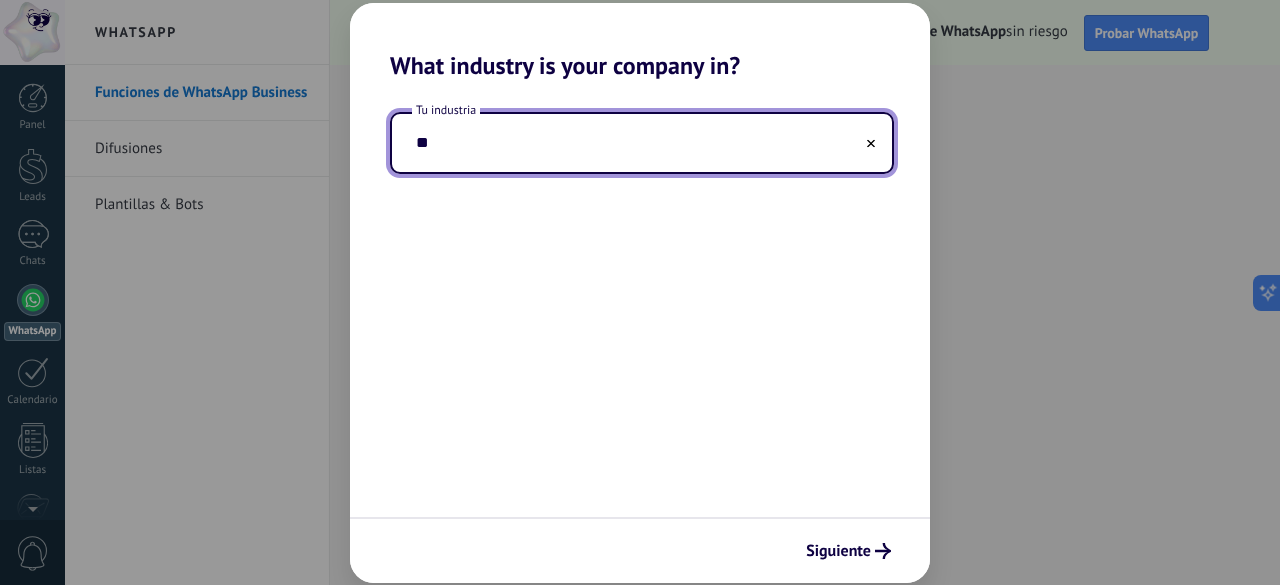 type on "*" 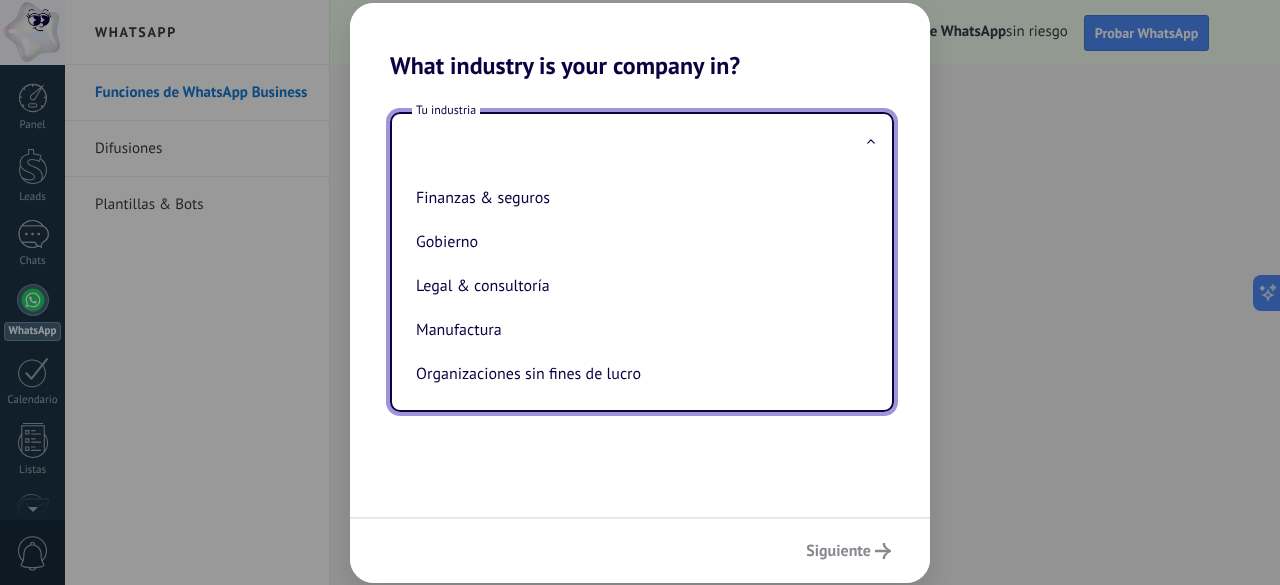 scroll, scrollTop: 168, scrollLeft: 0, axis: vertical 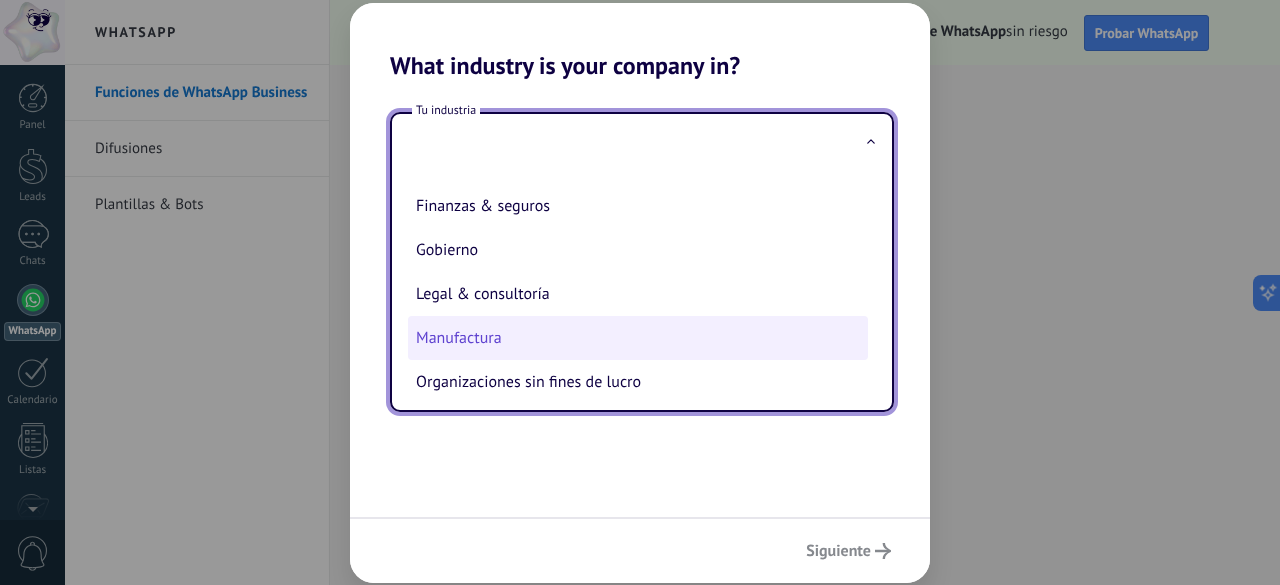 click on "Manufactura" at bounding box center [638, 338] 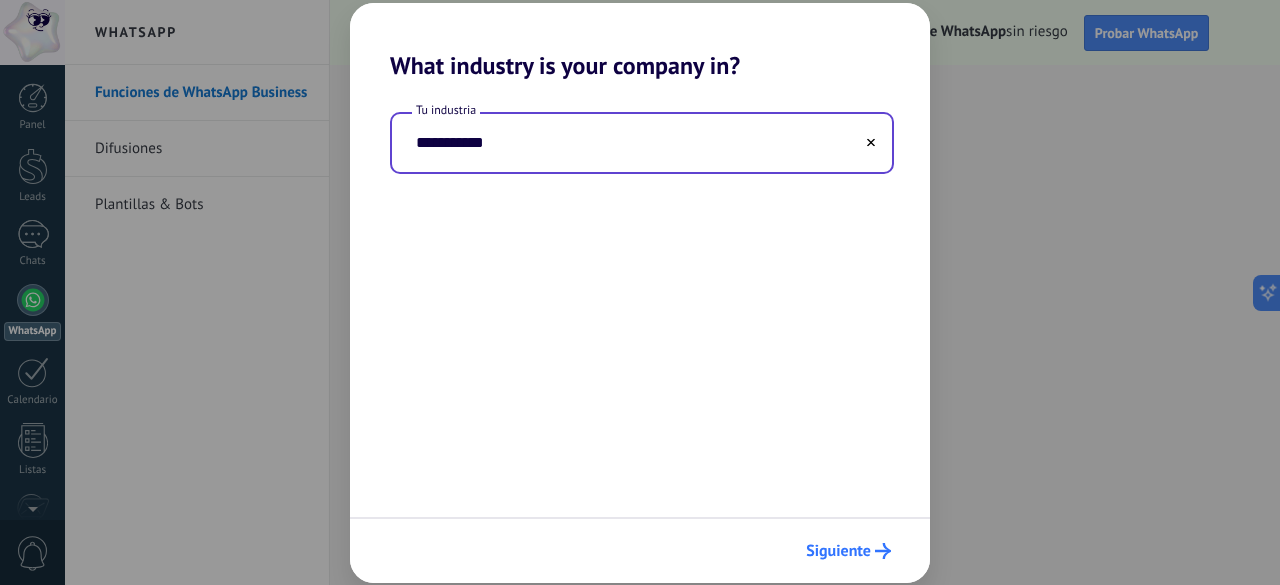 click on "Siguiente" at bounding box center [838, 551] 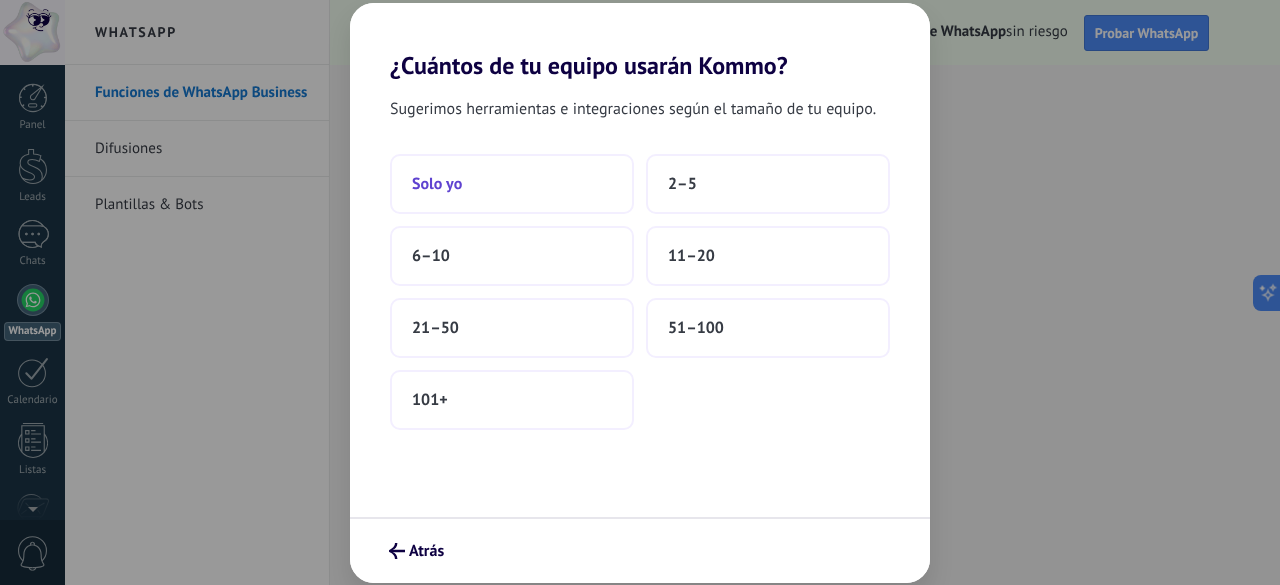 click on "Solo yo" at bounding box center (512, 184) 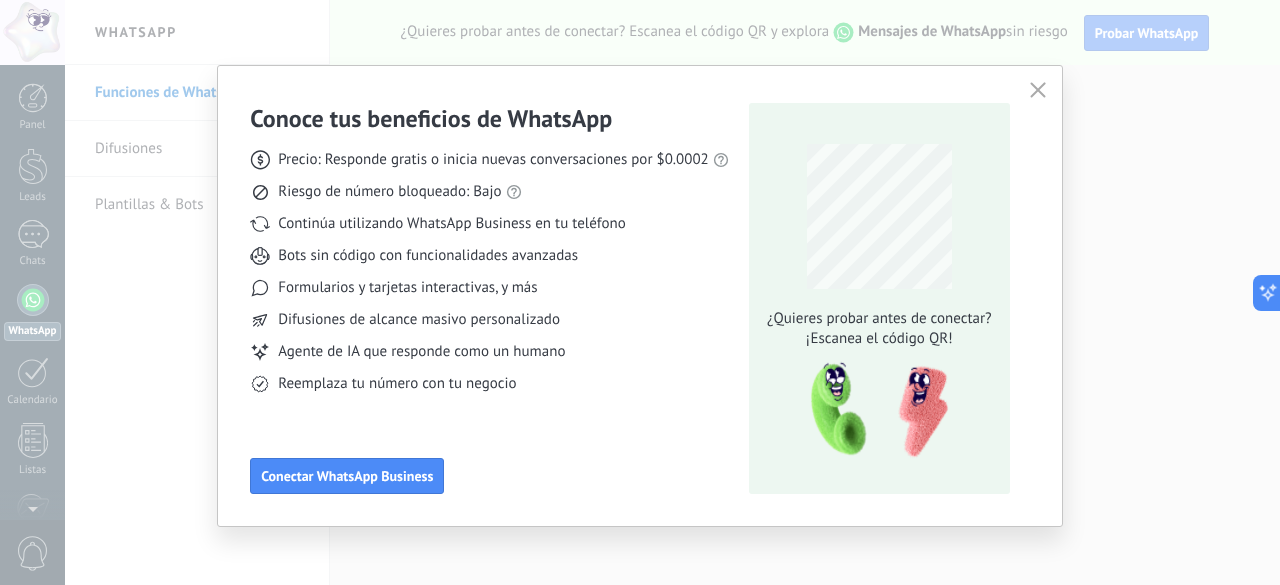 click 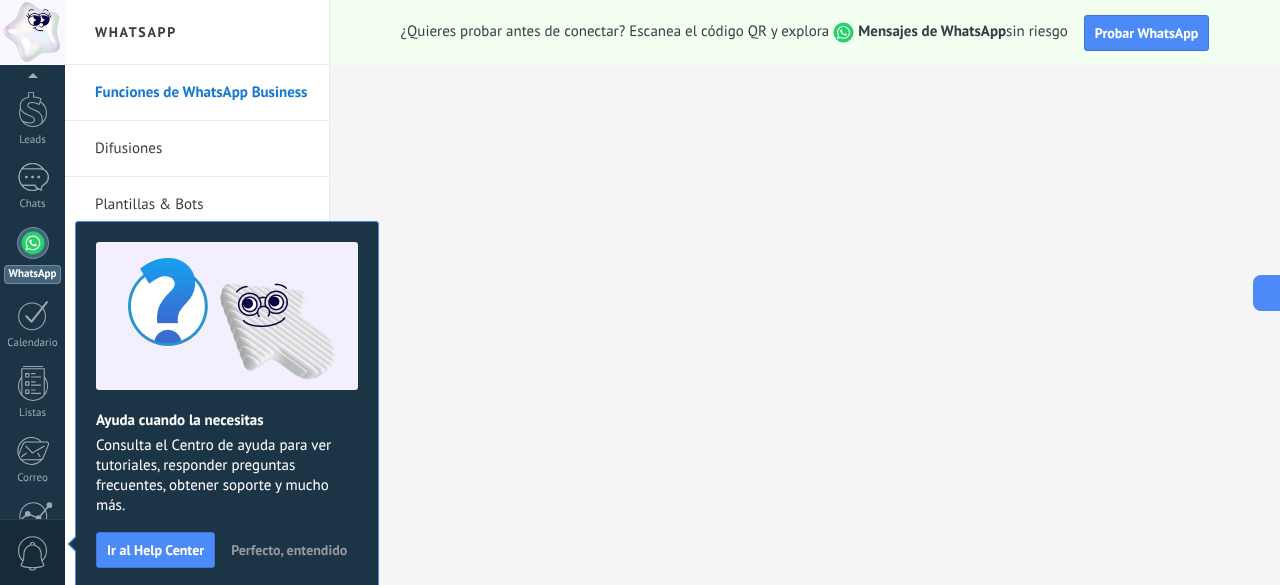 scroll, scrollTop: 0, scrollLeft: 0, axis: both 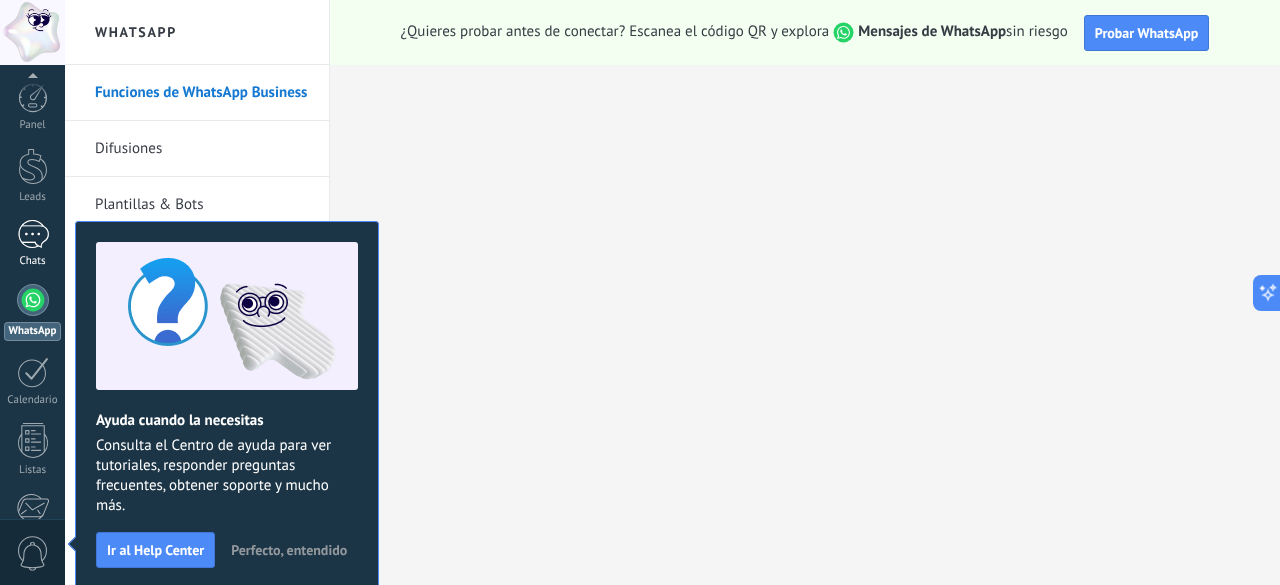 click at bounding box center [33, 234] 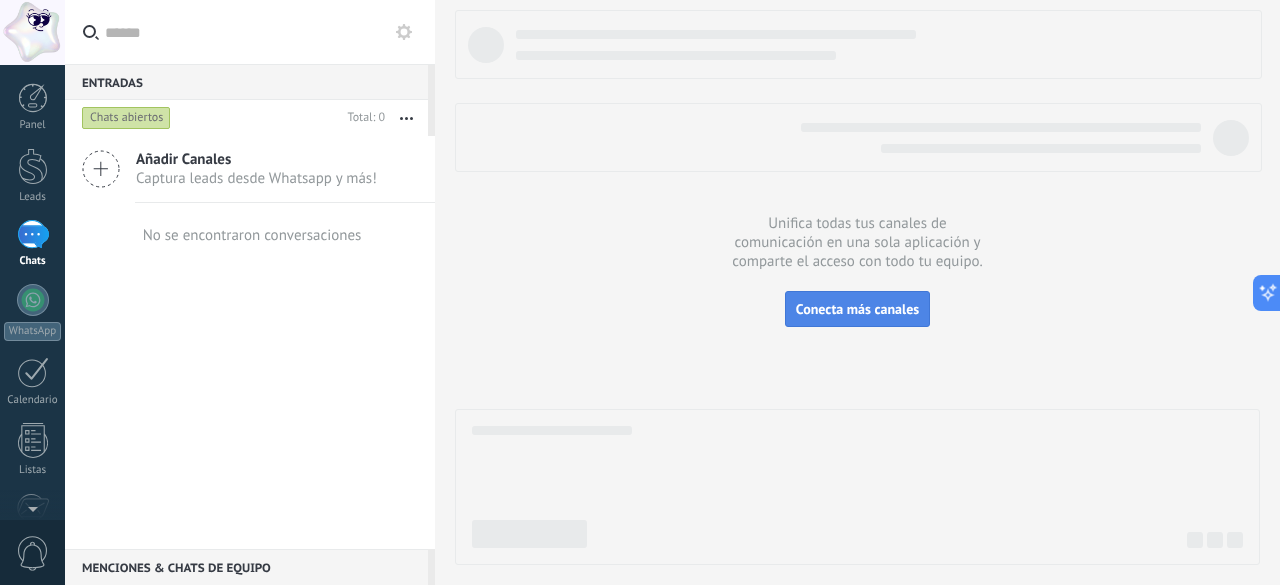 click on "Conecta más canales" at bounding box center (857, 309) 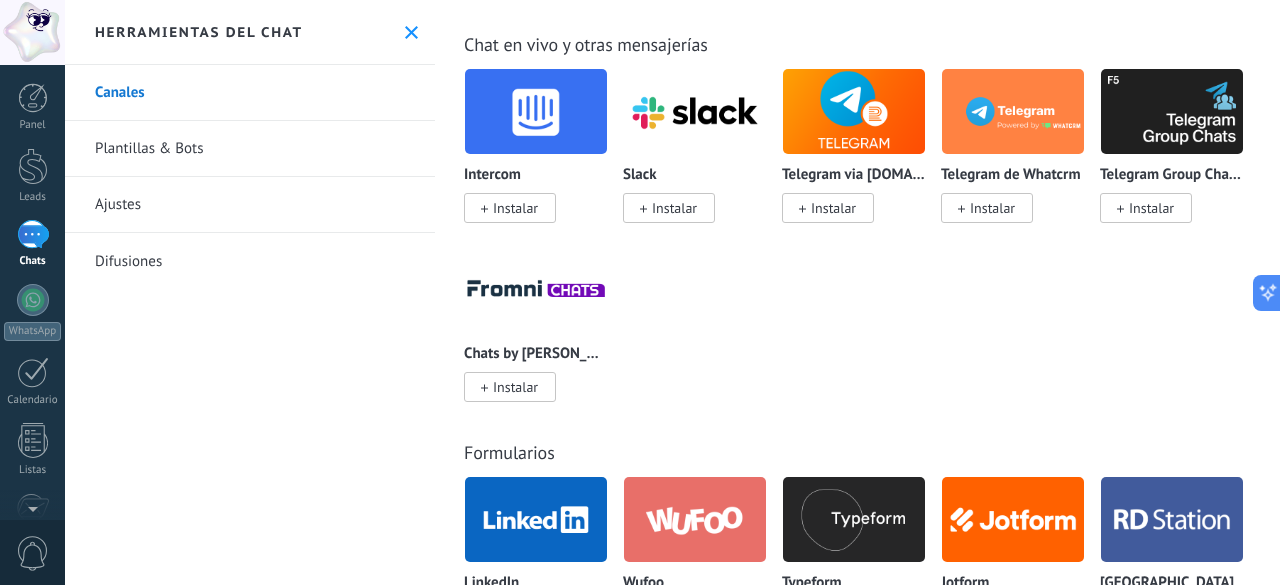 scroll, scrollTop: 0, scrollLeft: 0, axis: both 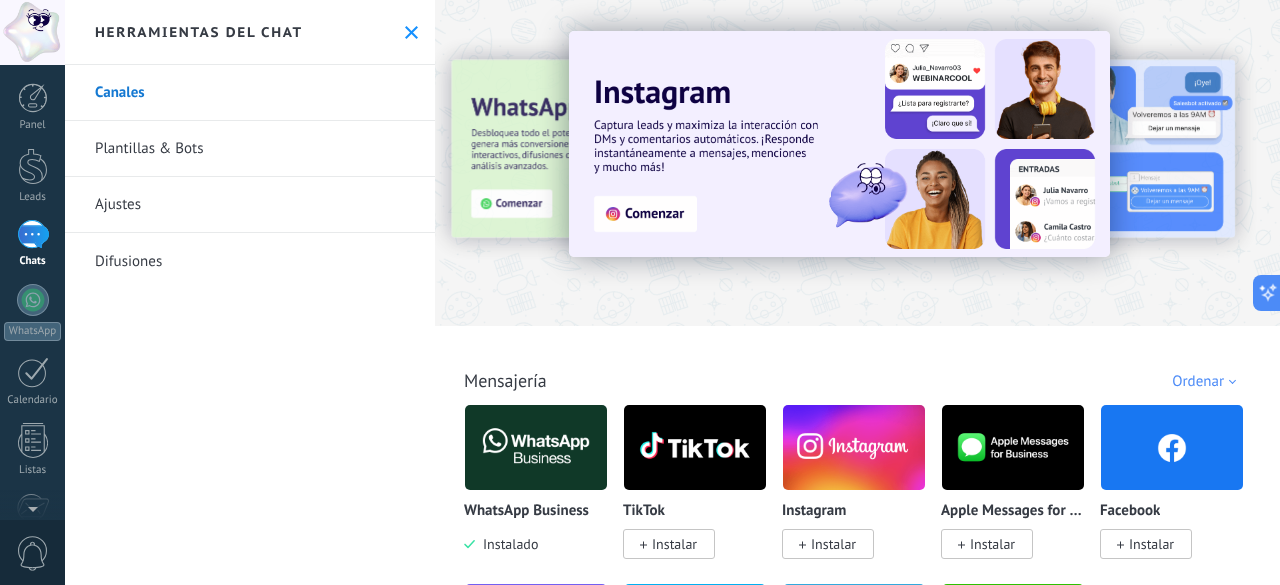 click on "Ordenar" at bounding box center [1207, 381] 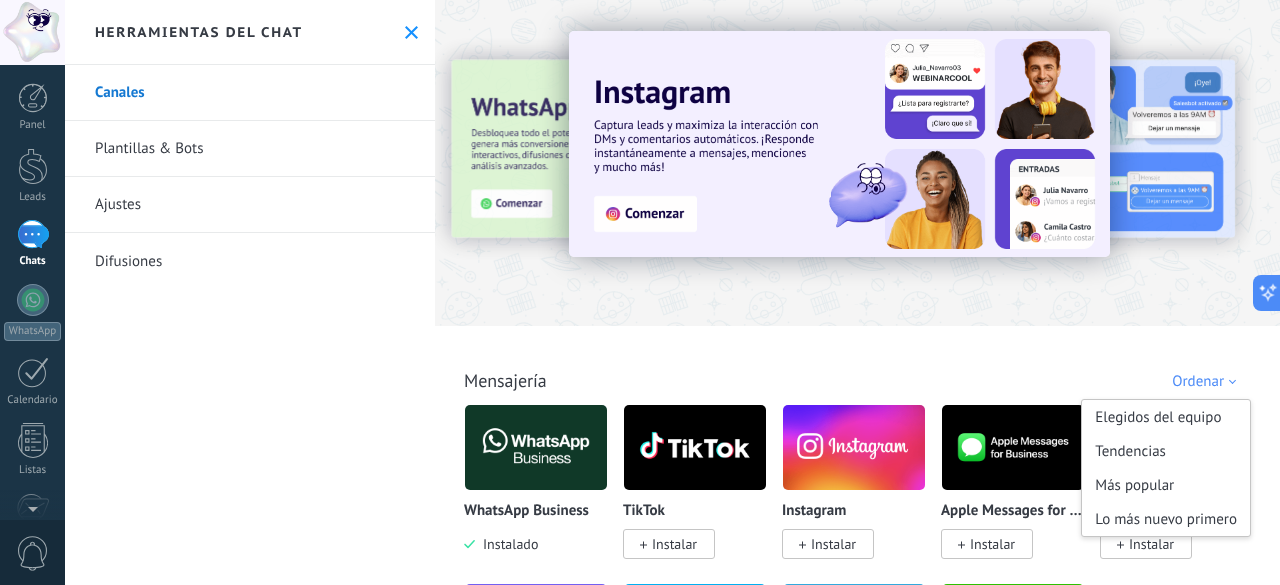 click on "Ordenar" at bounding box center (1207, 381) 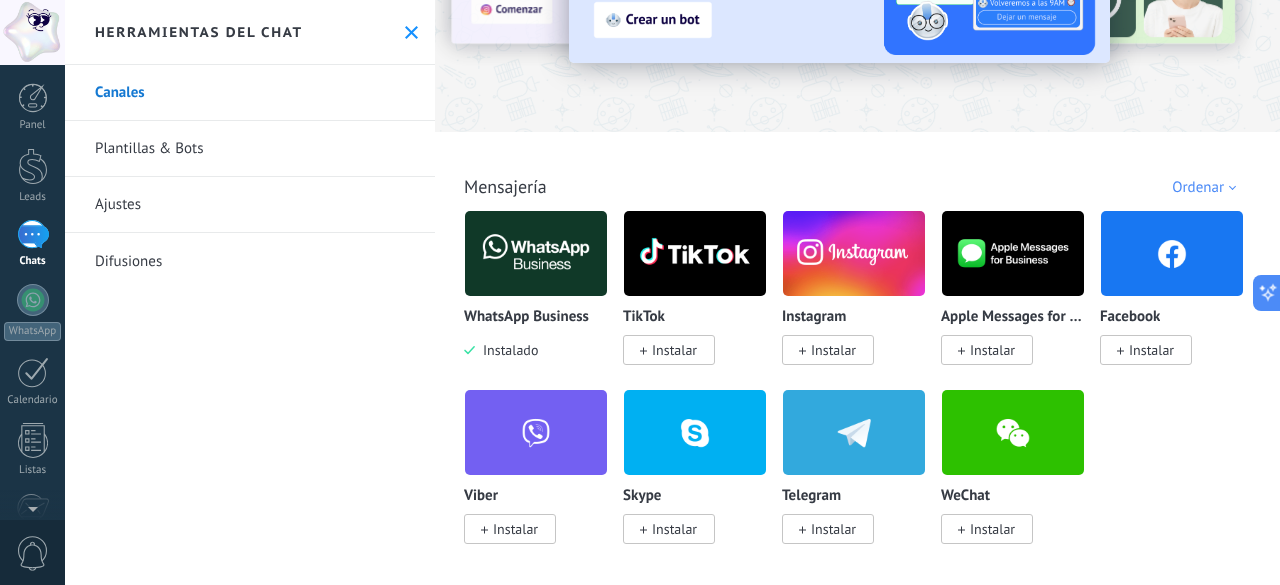scroll, scrollTop: 0, scrollLeft: 0, axis: both 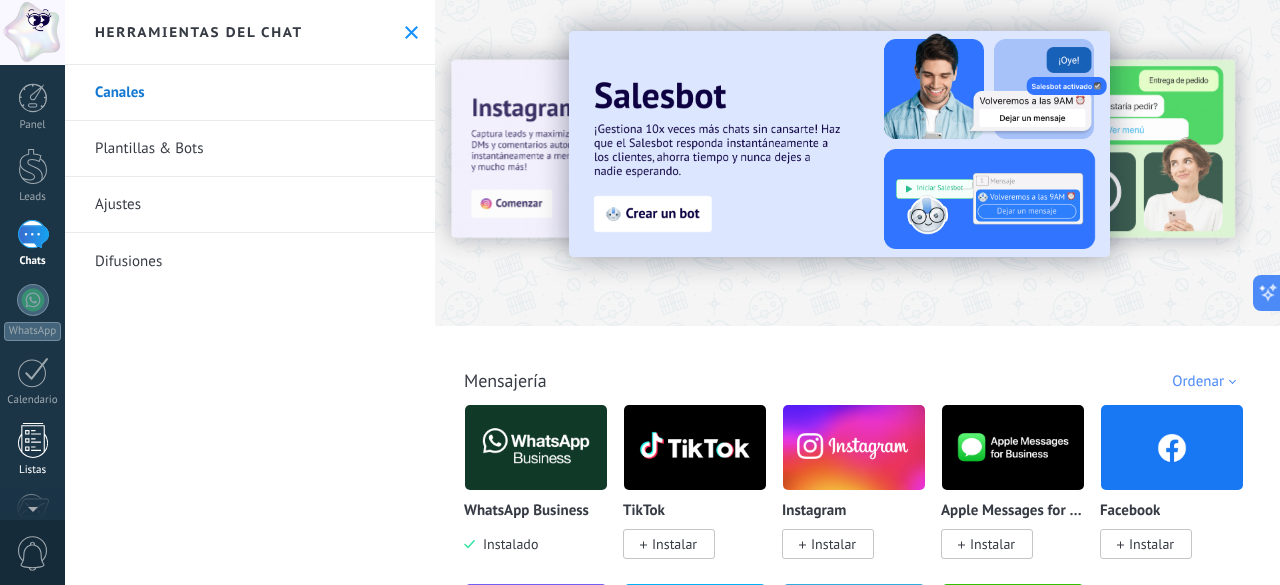 click on "Listas" at bounding box center [32, 450] 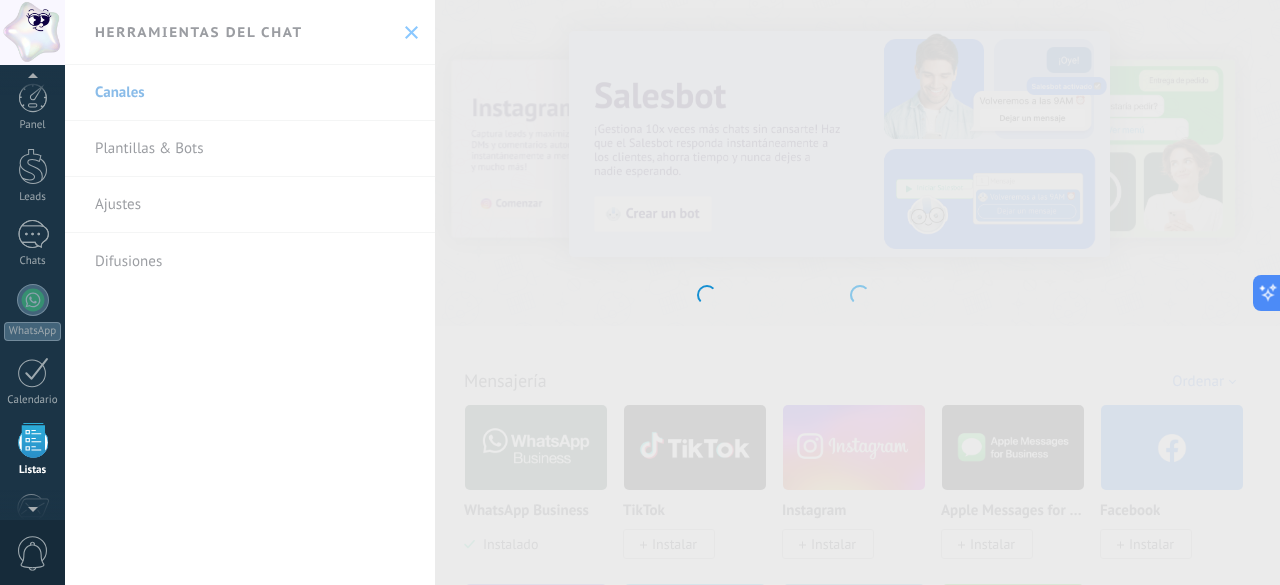 scroll, scrollTop: 123, scrollLeft: 0, axis: vertical 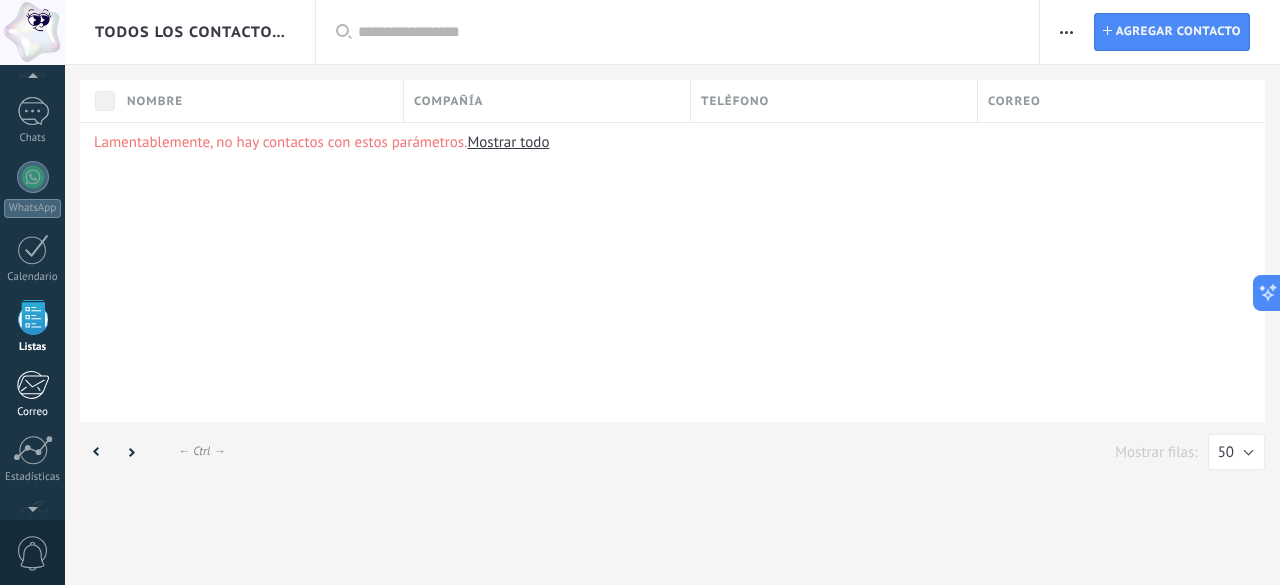 click on "Correo" at bounding box center [32, 394] 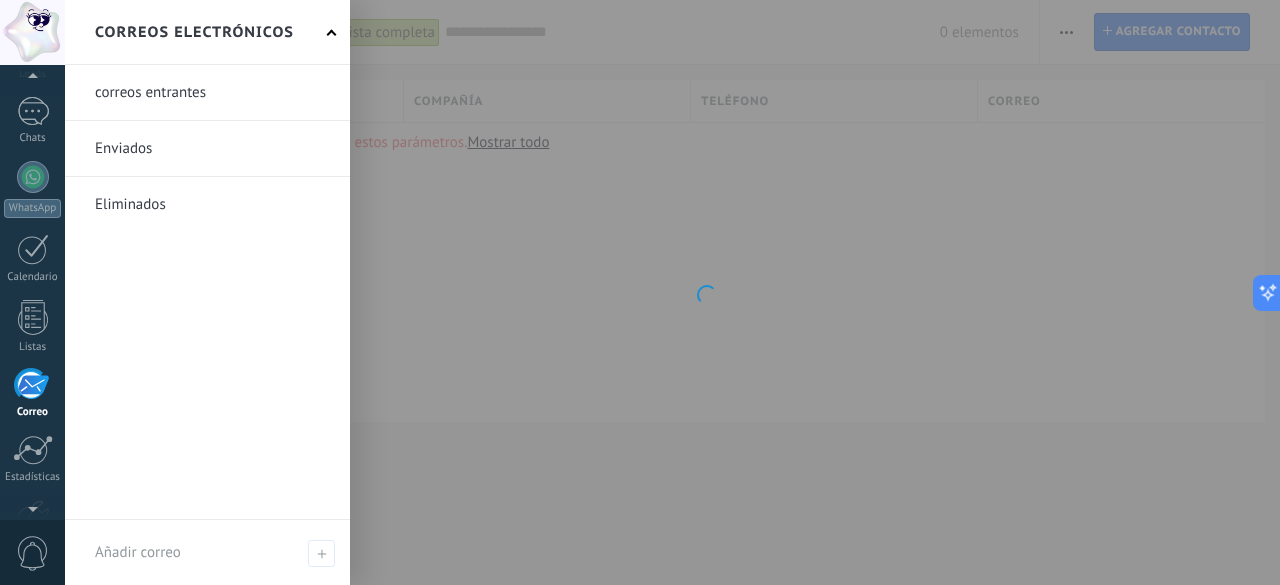 scroll, scrollTop: 193, scrollLeft: 0, axis: vertical 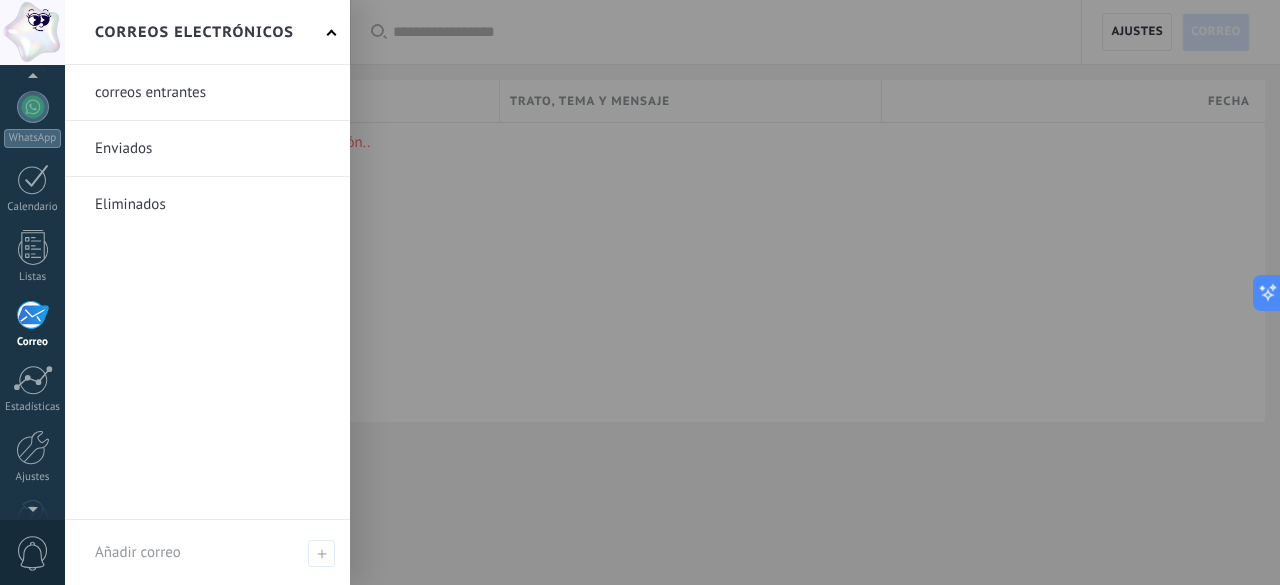click on "correos entrantes Aplicar Todas correos No leído Leído Correos con automatización Vinculado al cliente potencial No vinculado a los clientes potenciales Guardar No hacer caso No hacer caso Fecha dentro Fecha dentro Hoy Ayer Últimos  ** 30  dias Esta semana La última semana Este mes El mes pasado Este trimestre Este año Contacto inicial Negociación Debate contractual Discusión de contrato Logrado con éxito Venta Perdido No hacer caso Si No No hacer caso No hacer caso Si No No hacer caso No hacer caso Si No No hacer caso No hacer caso Si No No hacer caso Aplicar Restablecer Ajustes Correo Columnas adicionales Hecho Cancelar De quien Trato, tema y mensaje Fecha Disculpa, no hay mensajes en esta sección.." at bounding box center (672, 276) 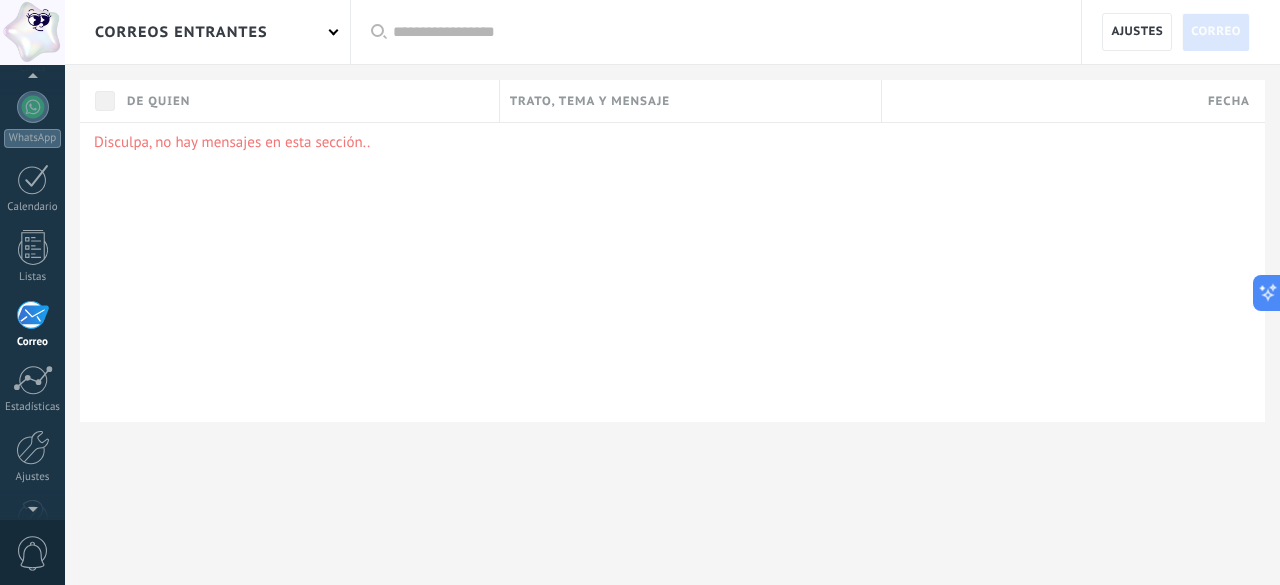 click at bounding box center [672, 454] 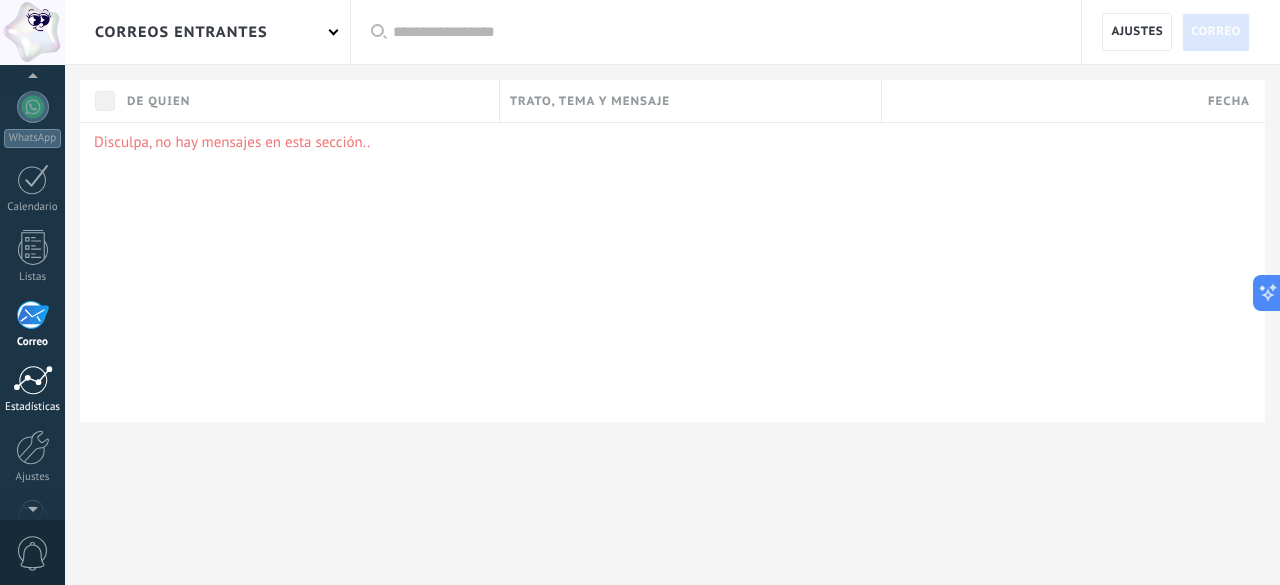 click on "Estadísticas" at bounding box center (33, 407) 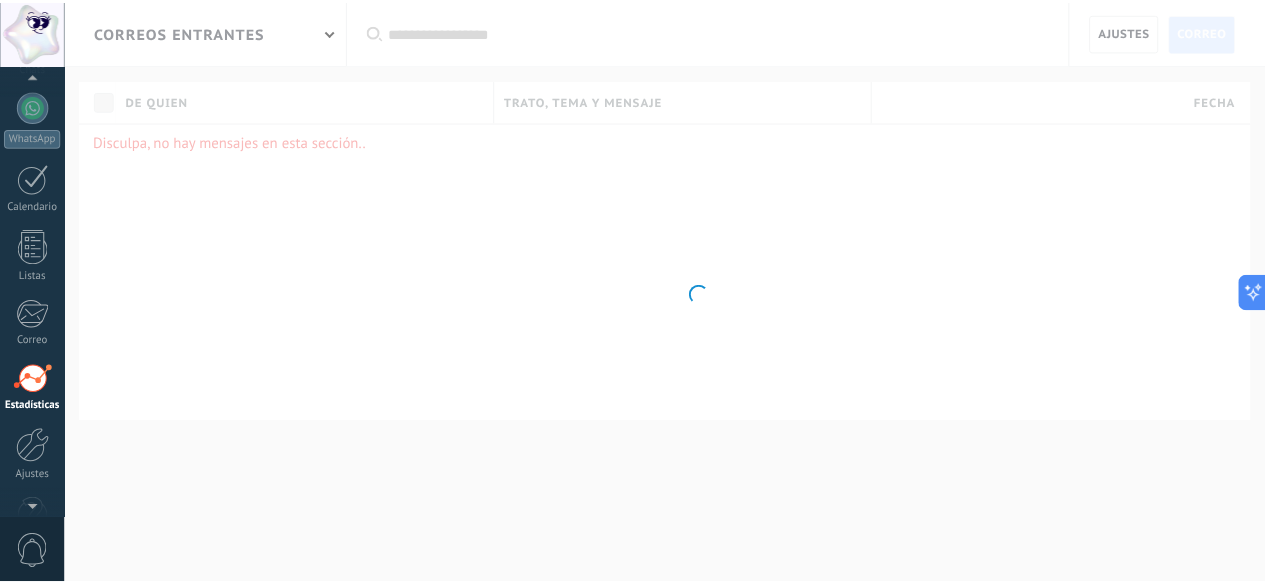 scroll, scrollTop: 245, scrollLeft: 0, axis: vertical 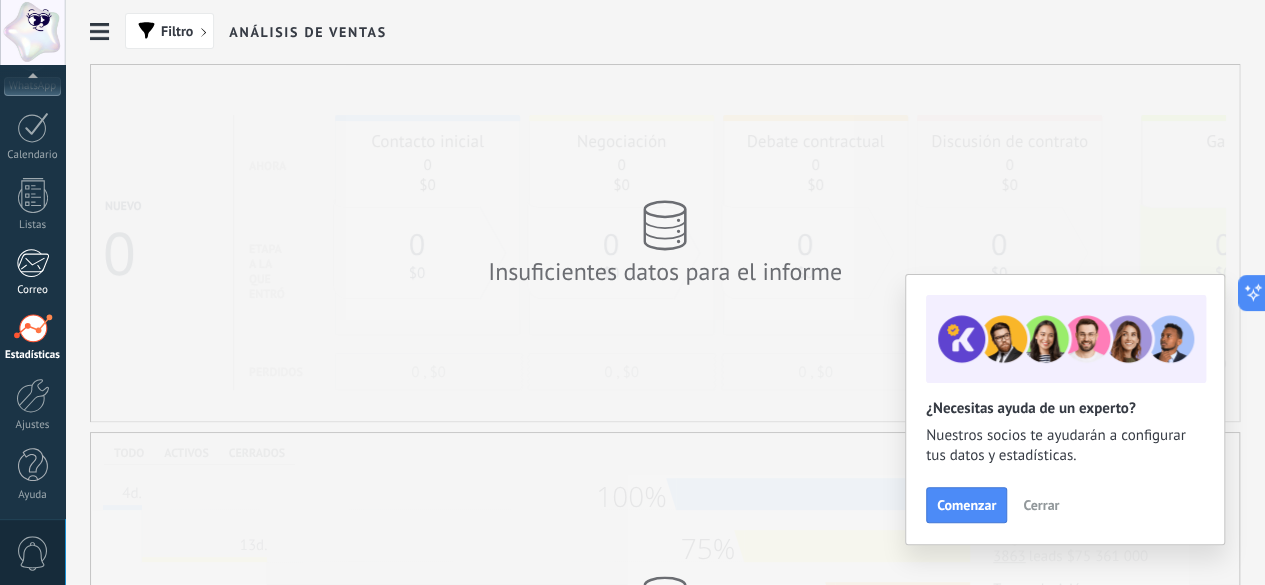 click at bounding box center (32, 263) 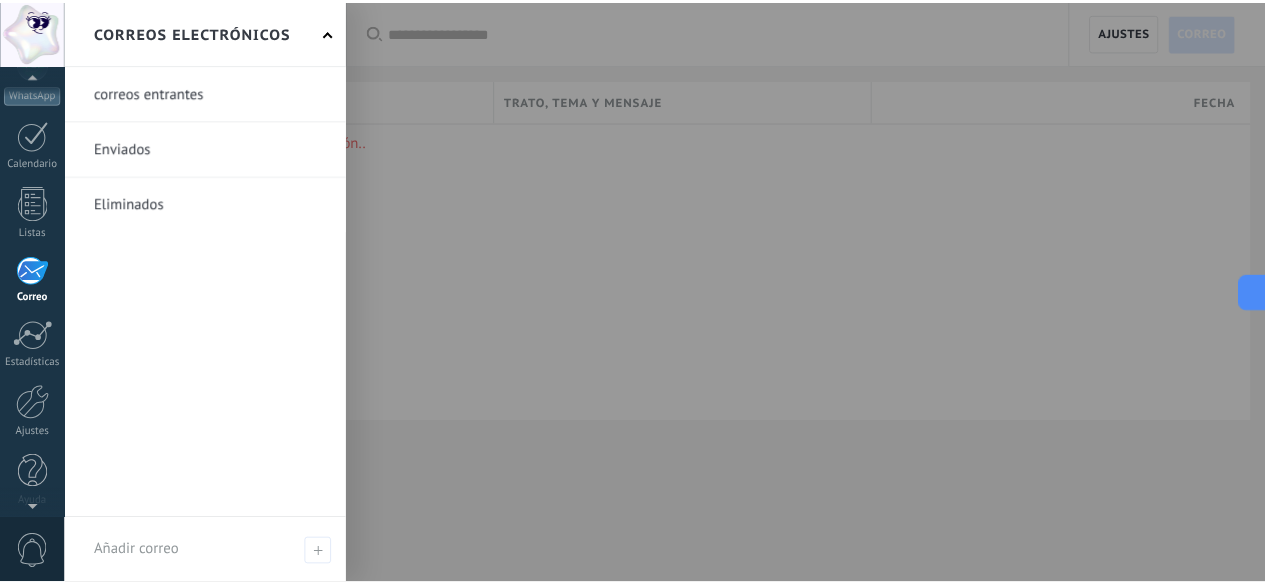 scroll, scrollTop: 245, scrollLeft: 0, axis: vertical 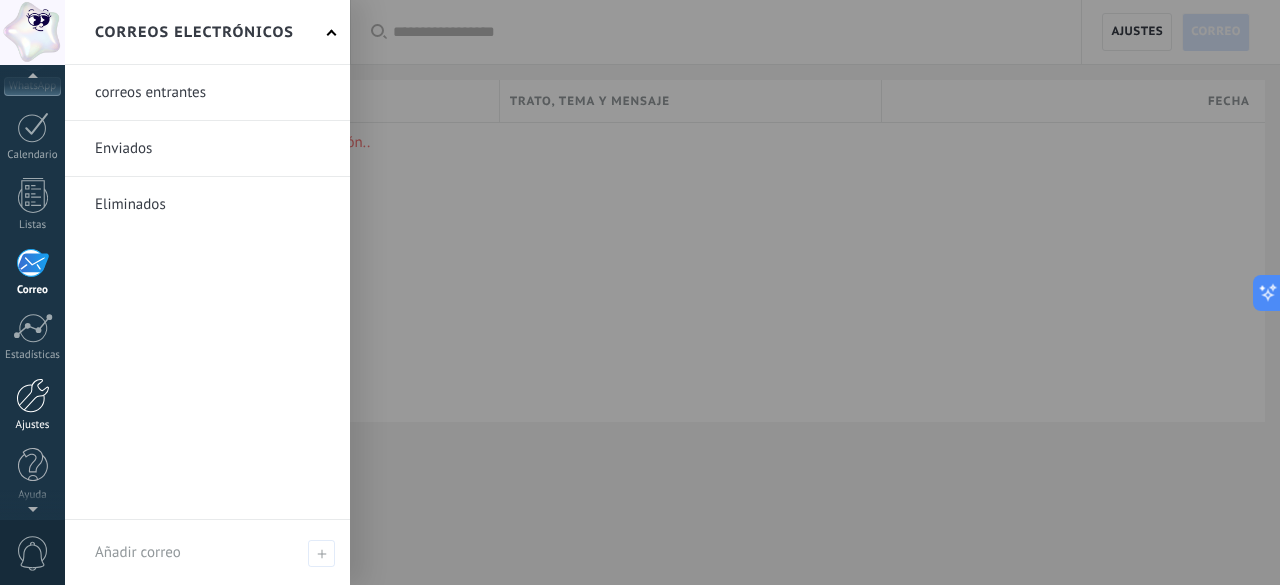 click on "Ajustes" at bounding box center [32, 405] 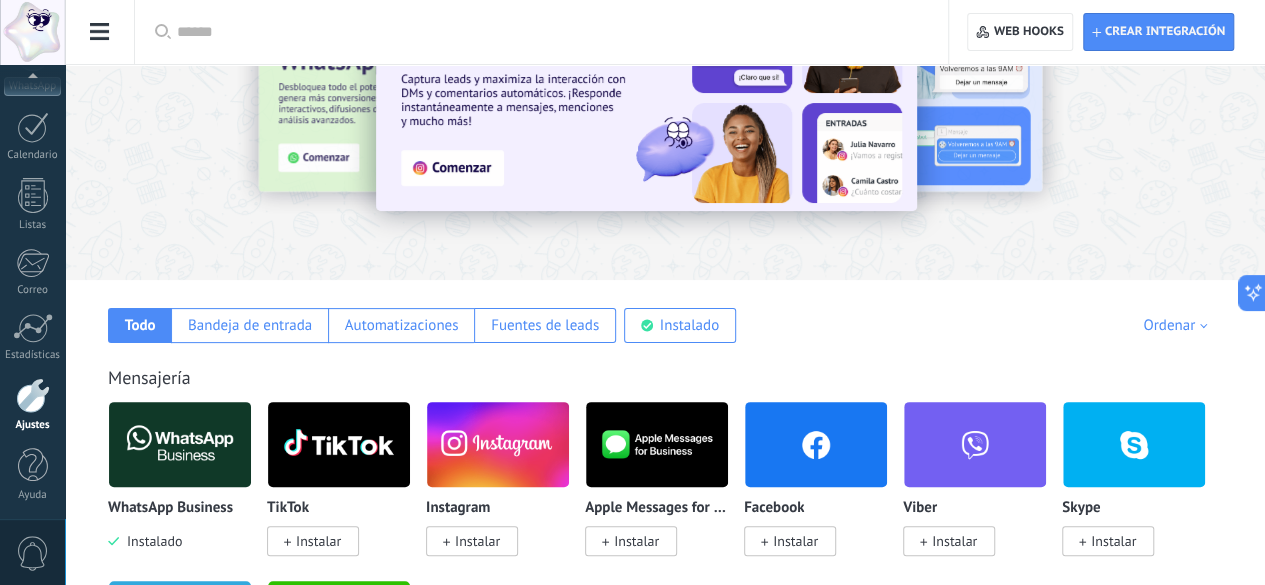 scroll, scrollTop: 136, scrollLeft: 0, axis: vertical 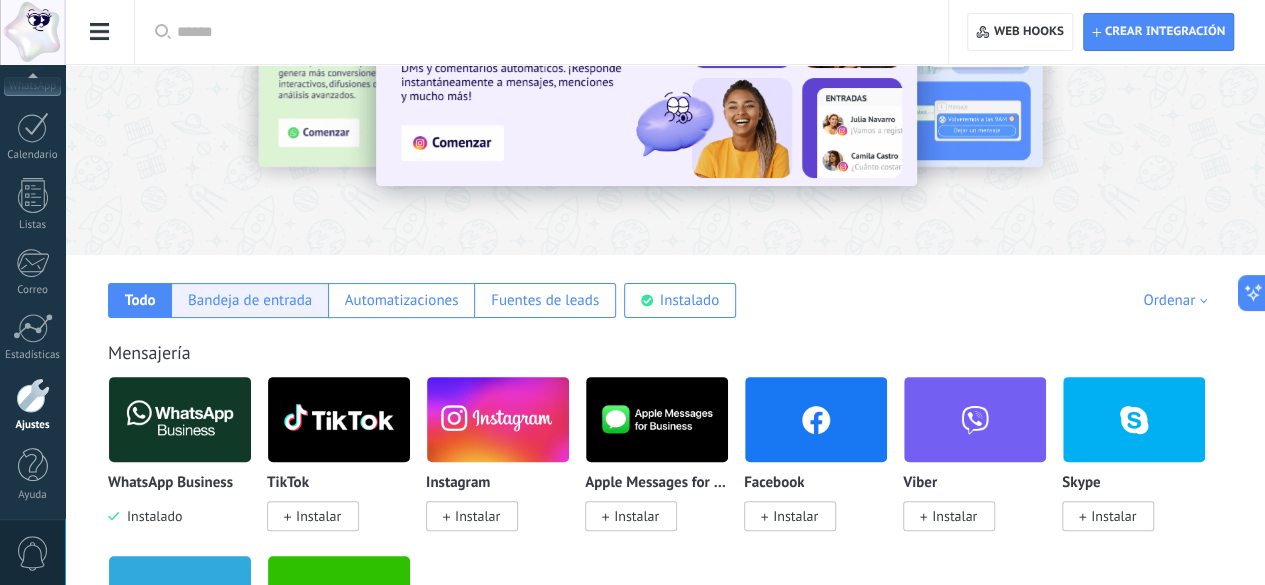 click on "Bandeja de entrada" at bounding box center [250, 300] 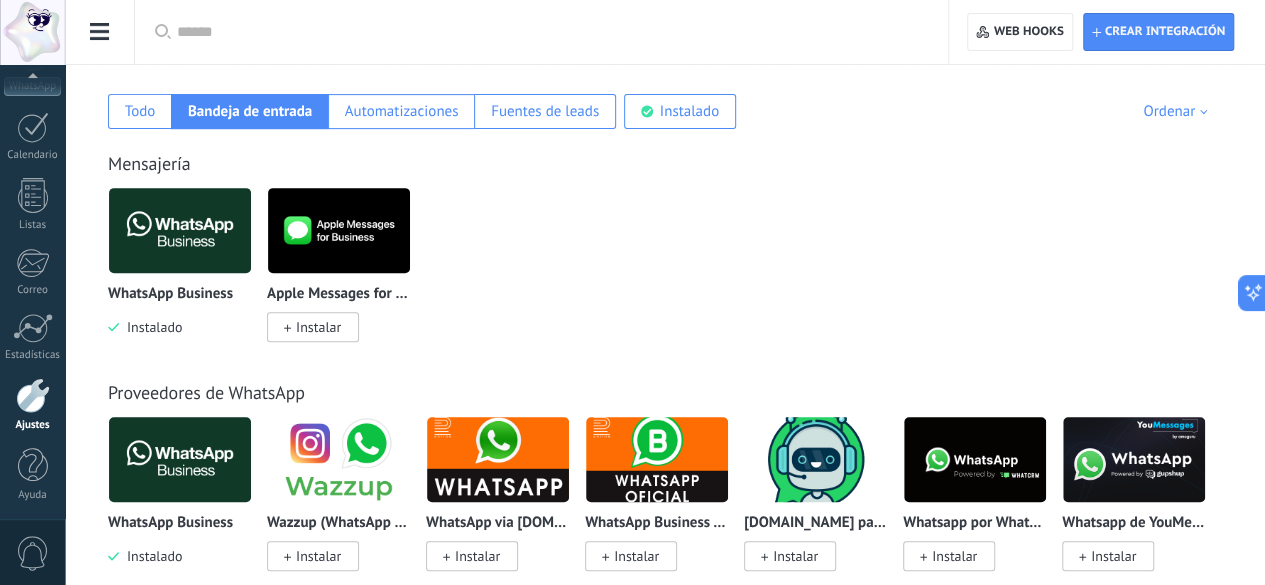 scroll, scrollTop: 0, scrollLeft: 0, axis: both 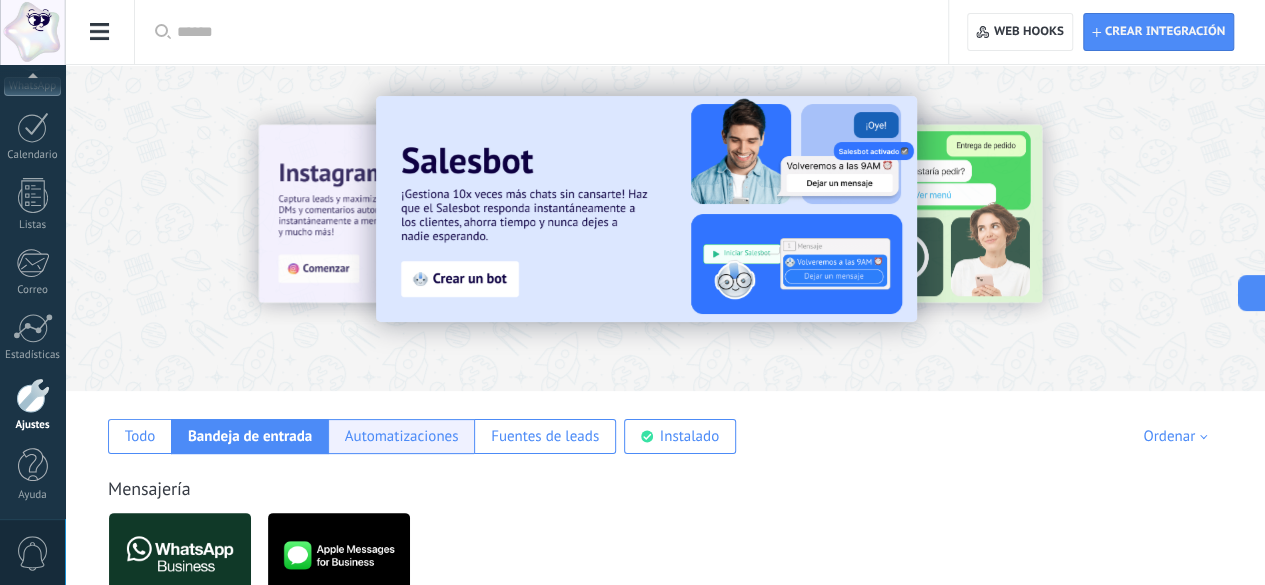 click on "Automatizaciones" at bounding box center (401, 436) 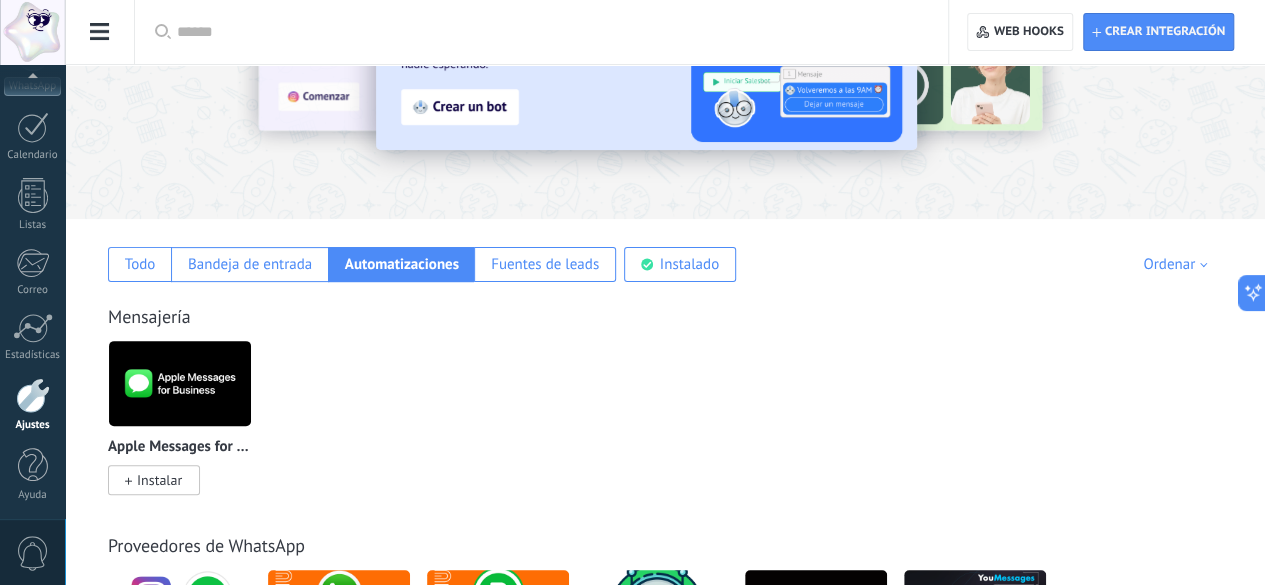 scroll, scrollTop: 0, scrollLeft: 0, axis: both 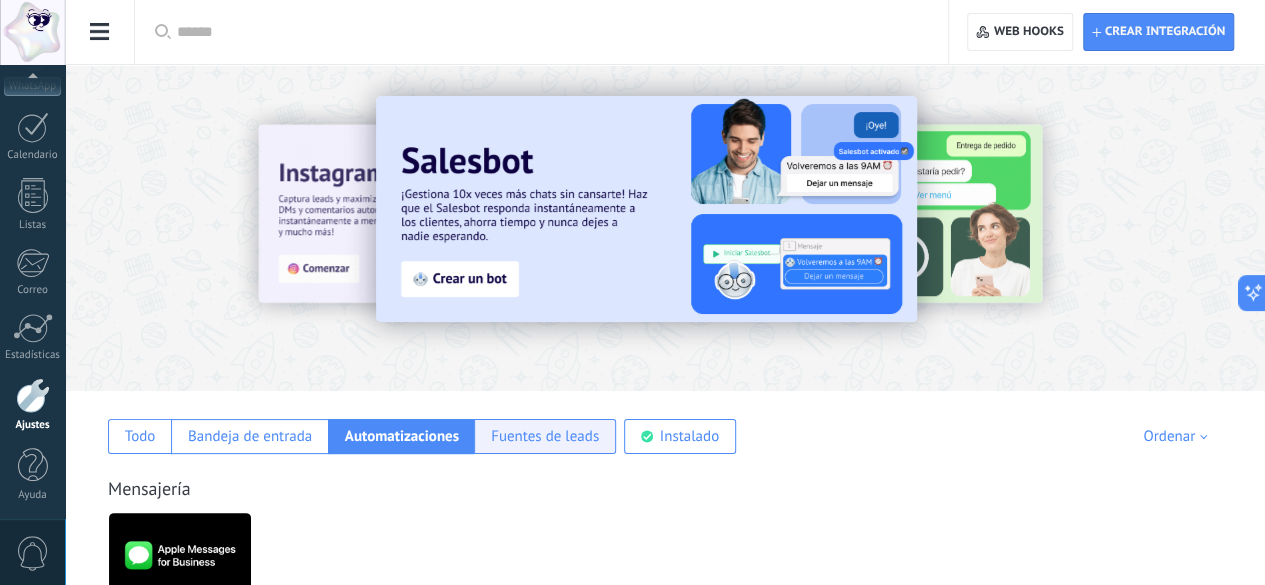 click on "Fuentes de leads" at bounding box center [545, 436] 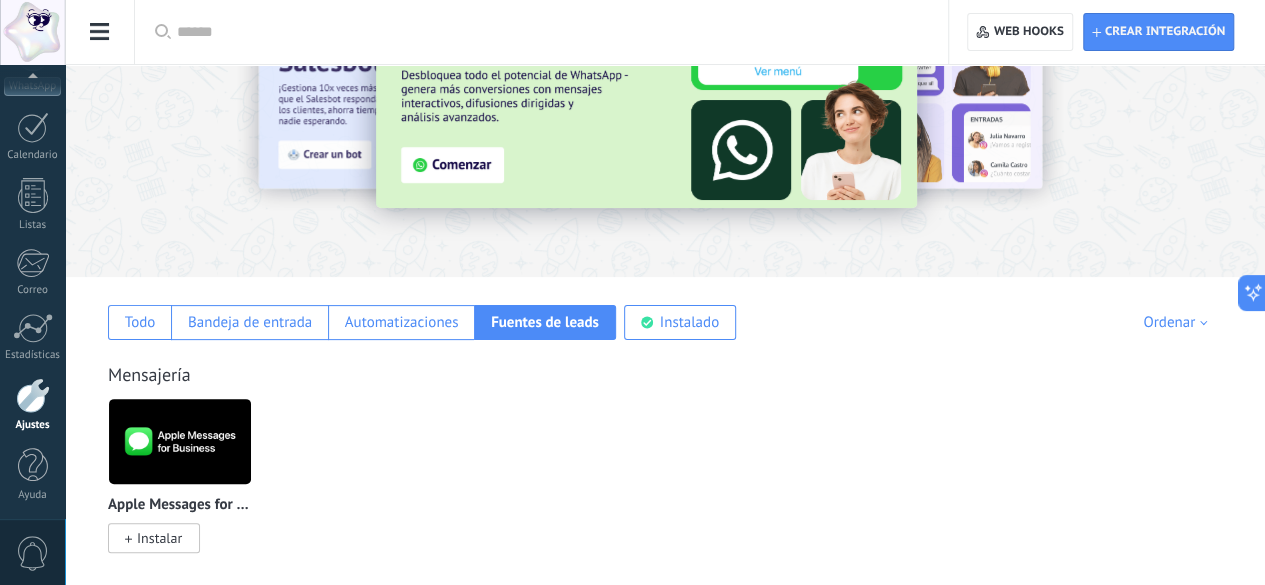scroll, scrollTop: 0, scrollLeft: 0, axis: both 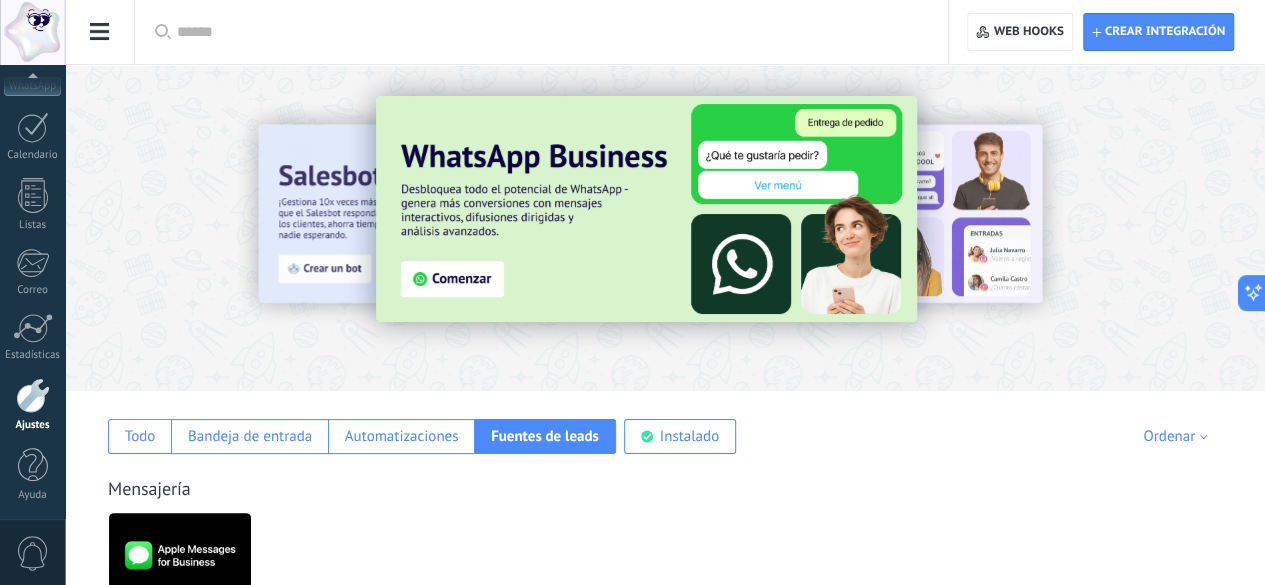 click on "Facturas" at bounding box center (-116, 149) 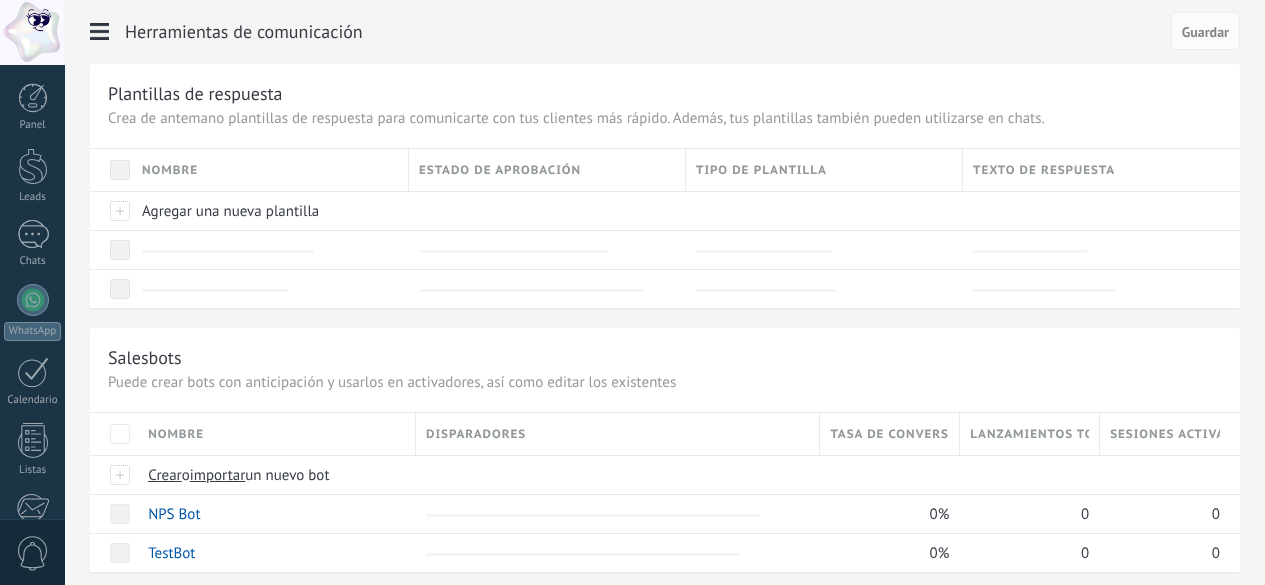 scroll, scrollTop: 0, scrollLeft: 0, axis: both 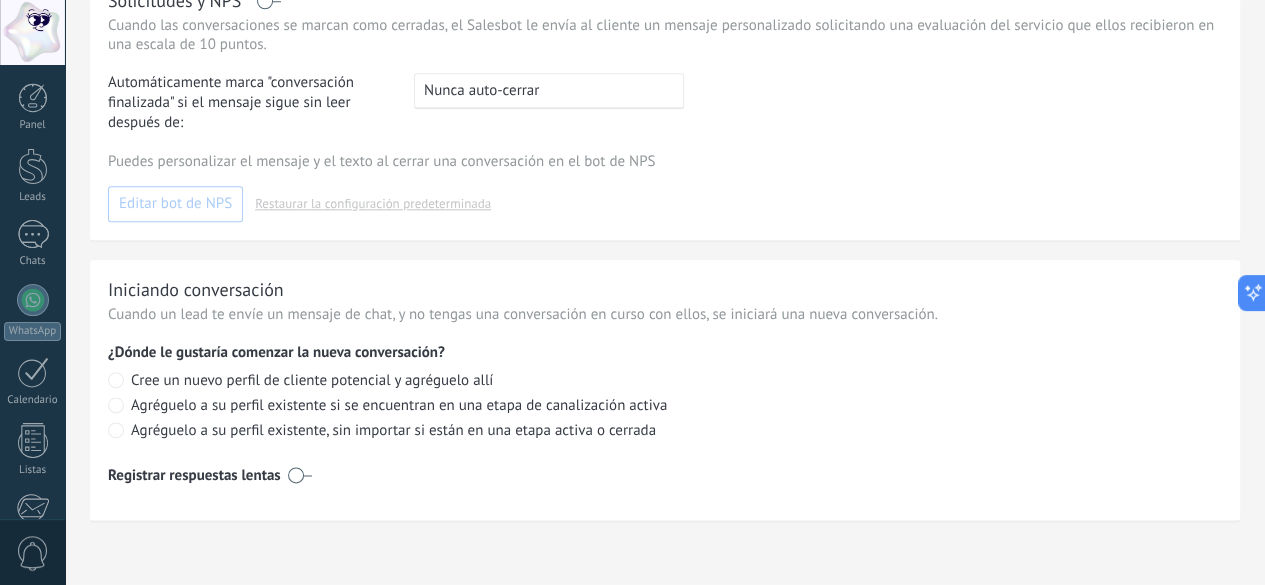 click on "Ajustes Generales" at bounding box center [-116, 205] 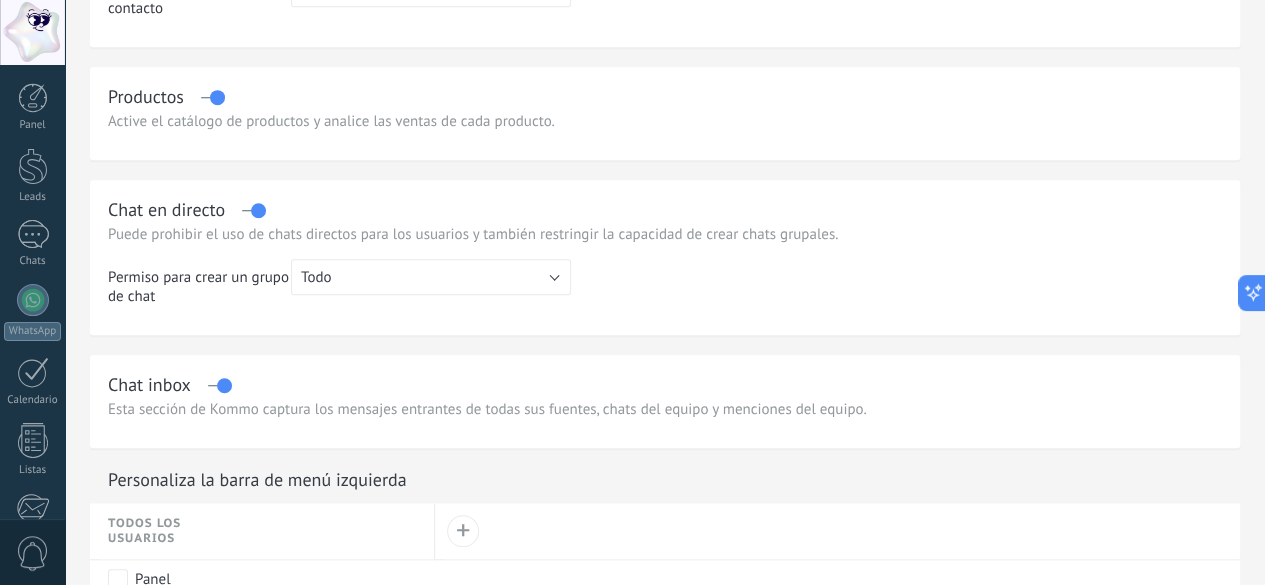 scroll, scrollTop: 0, scrollLeft: 0, axis: both 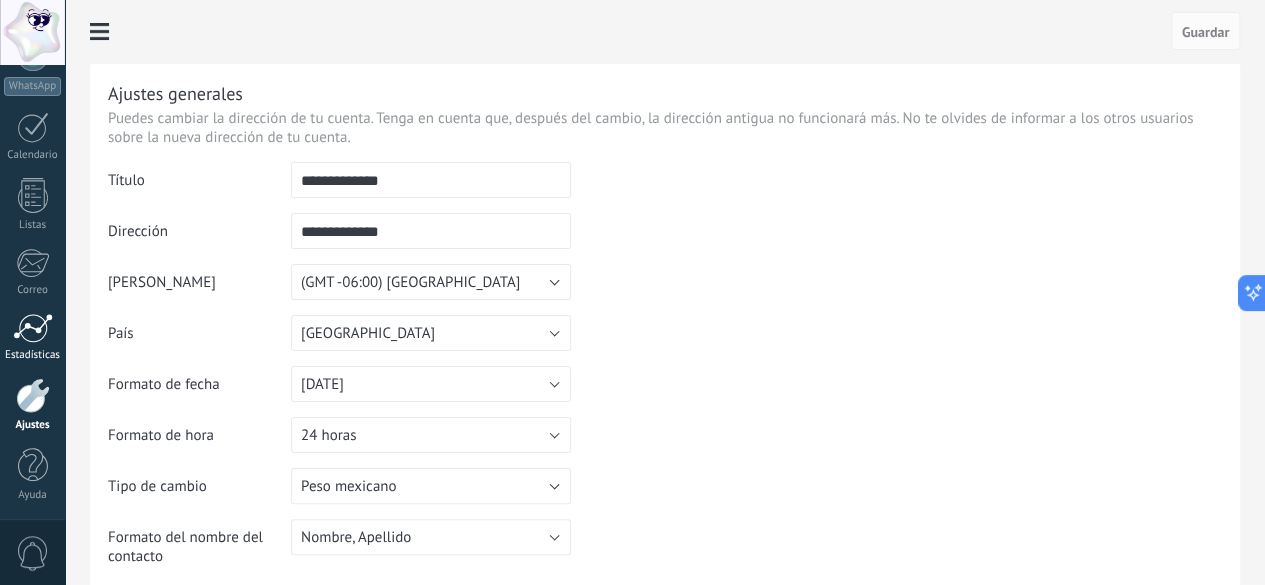 click on "Estadísticas" at bounding box center (33, 355) 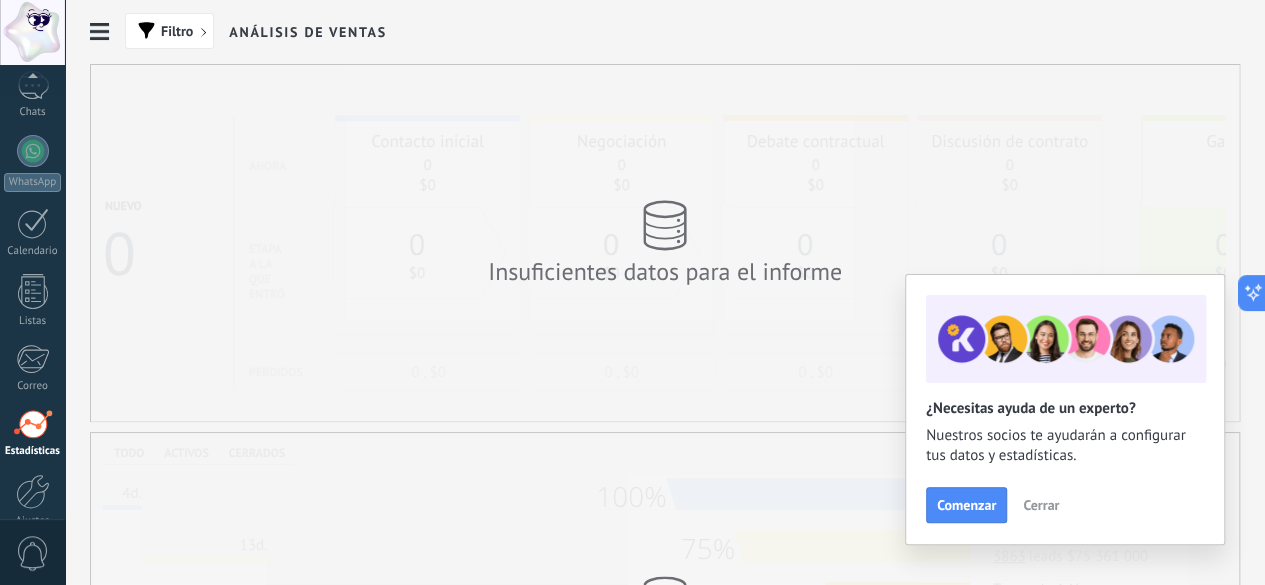 scroll, scrollTop: 146, scrollLeft: 0, axis: vertical 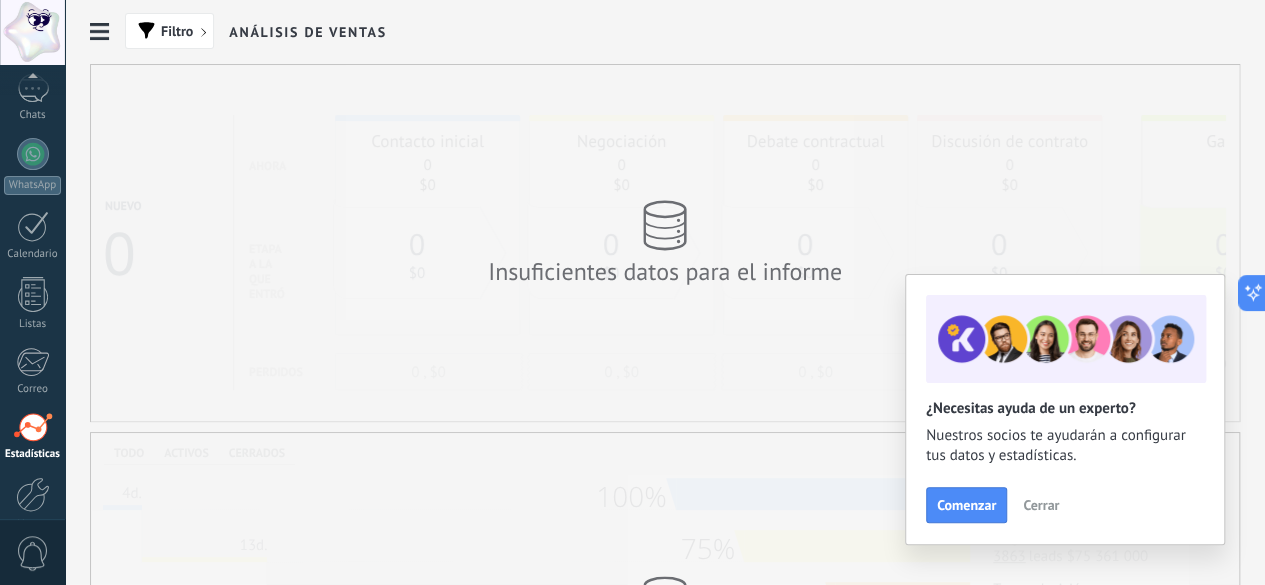 click at bounding box center (33, 427) 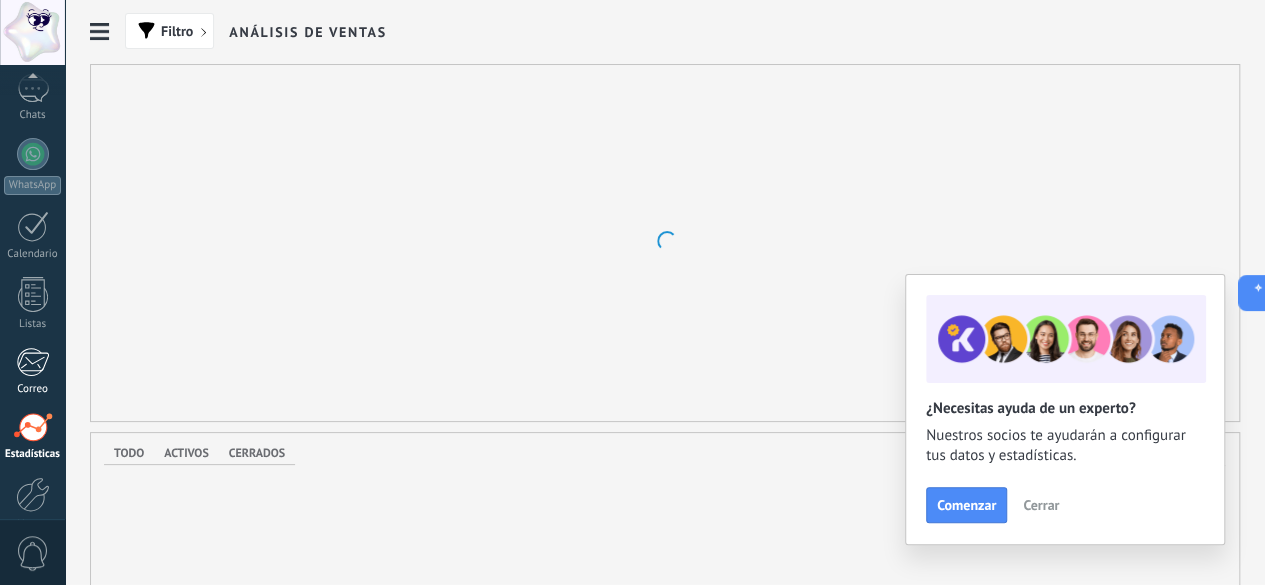 click on "Correo" at bounding box center [33, 389] 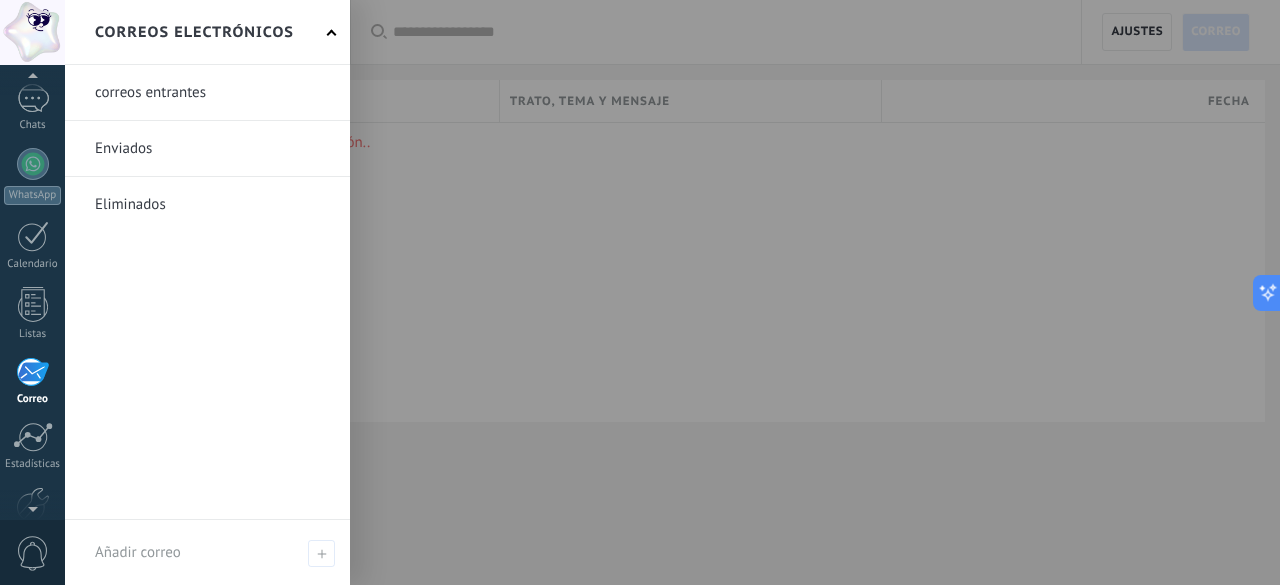 scroll, scrollTop: 136, scrollLeft: 0, axis: vertical 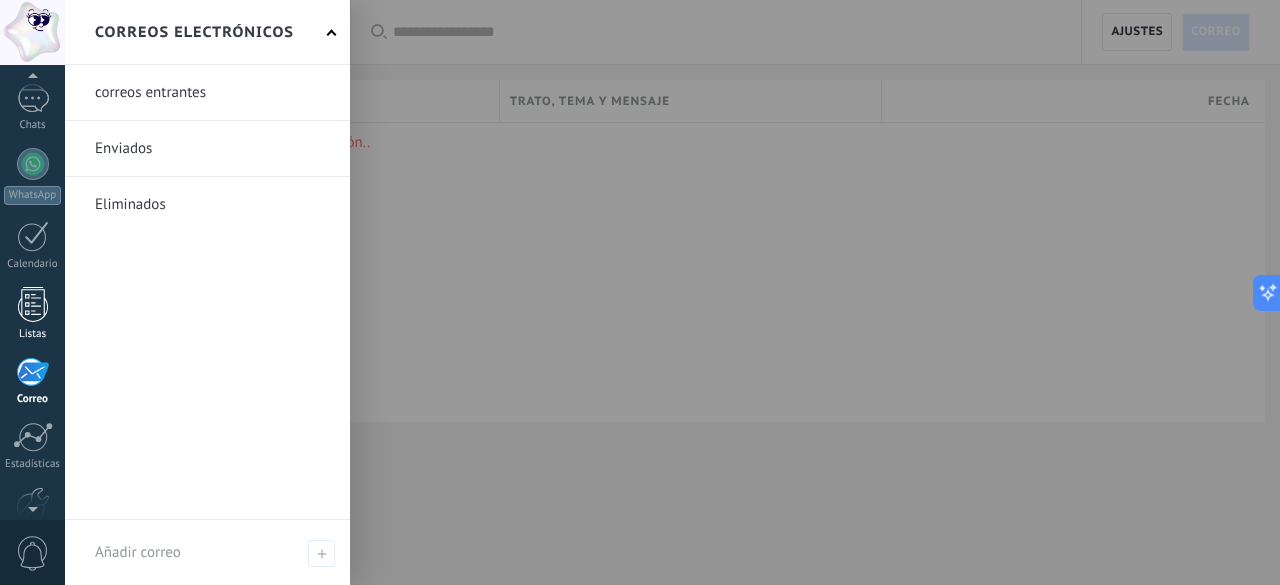 click on "Listas" at bounding box center (33, 334) 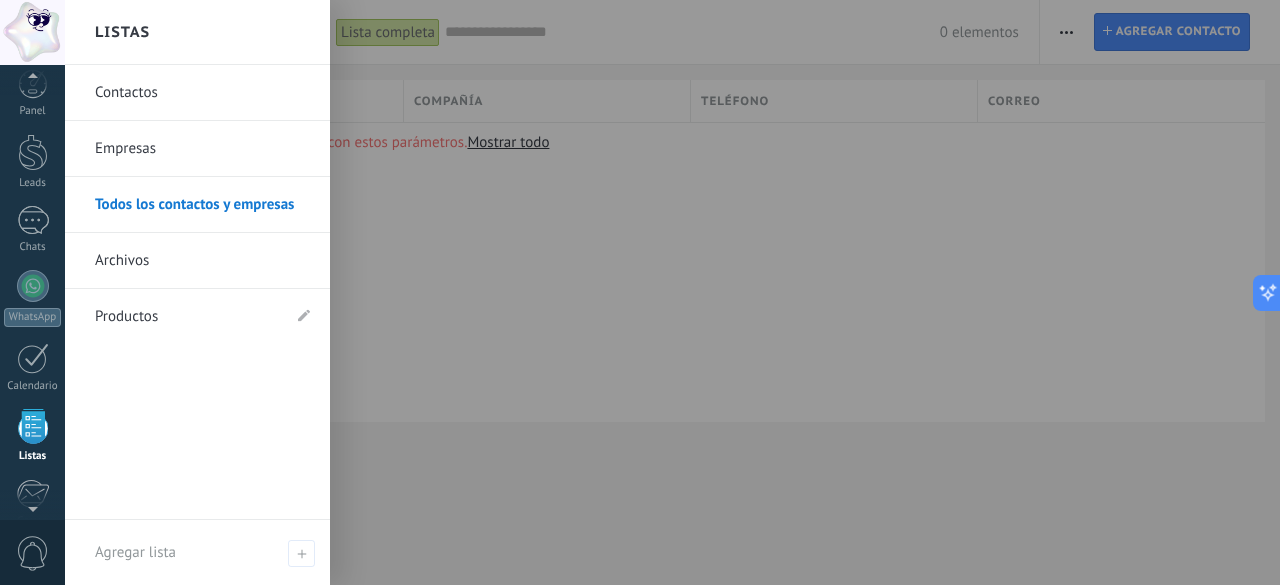 scroll, scrollTop: 0, scrollLeft: 0, axis: both 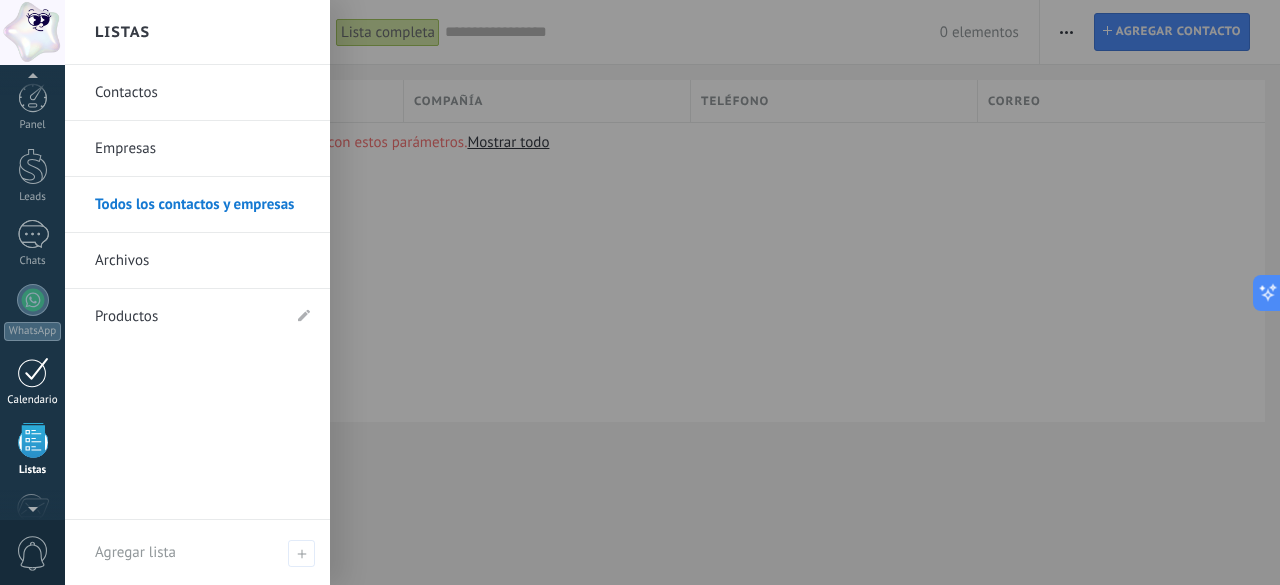 click on "Calendario" at bounding box center (33, 400) 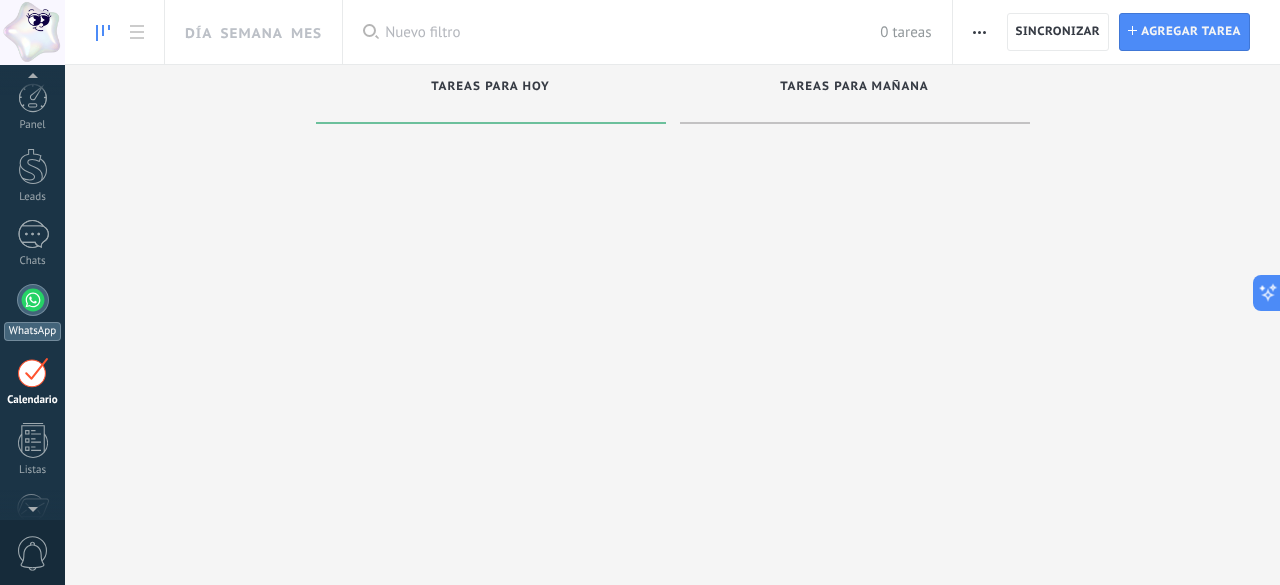 click on "WhatsApp" at bounding box center [32, 331] 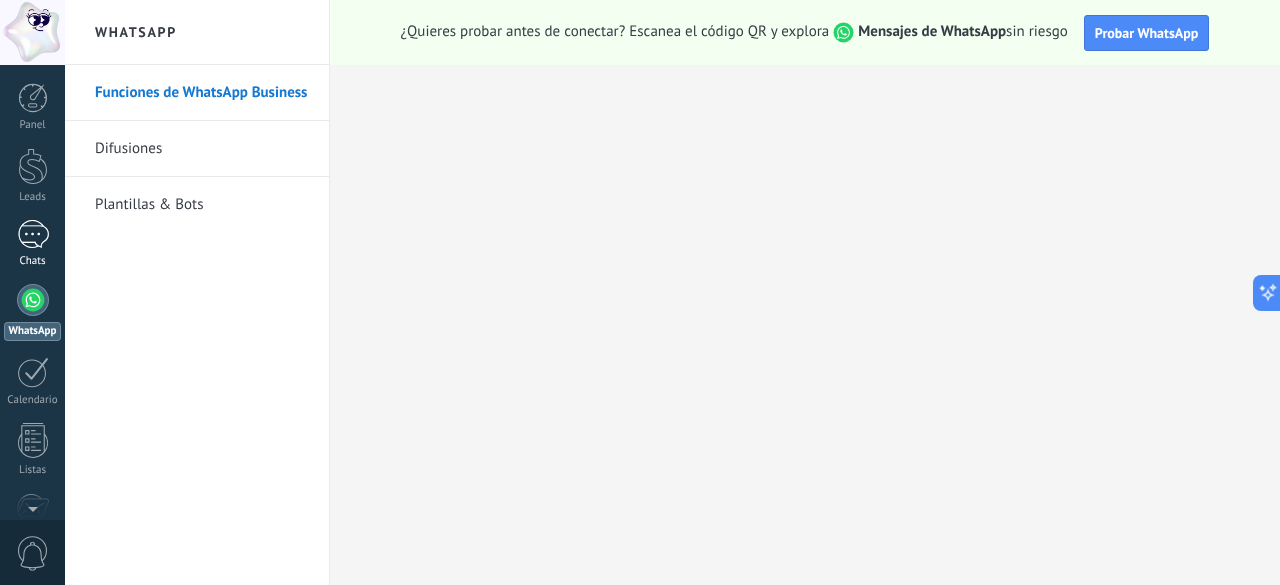 click at bounding box center [33, 234] 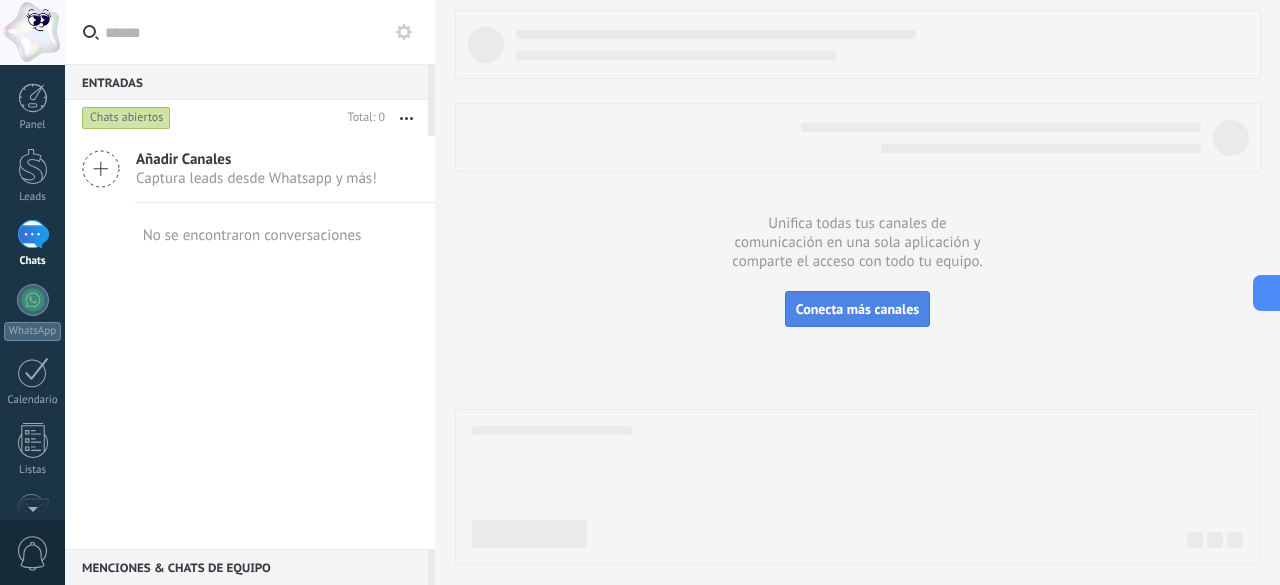 click on "Conecta más canales" at bounding box center [857, 309] 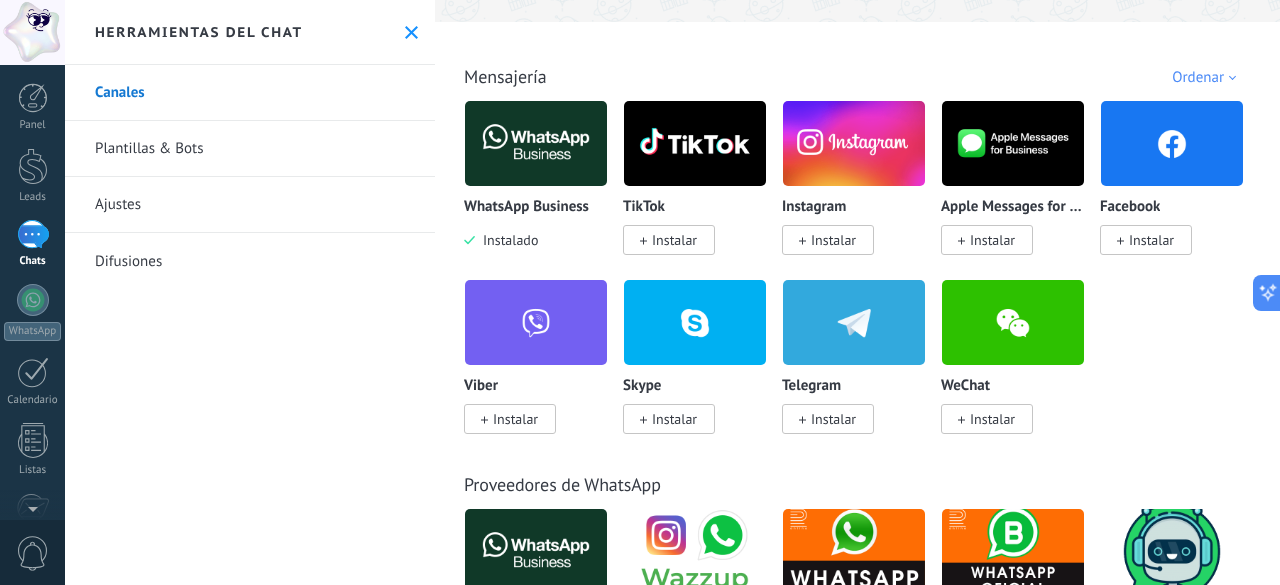scroll, scrollTop: 304, scrollLeft: 0, axis: vertical 